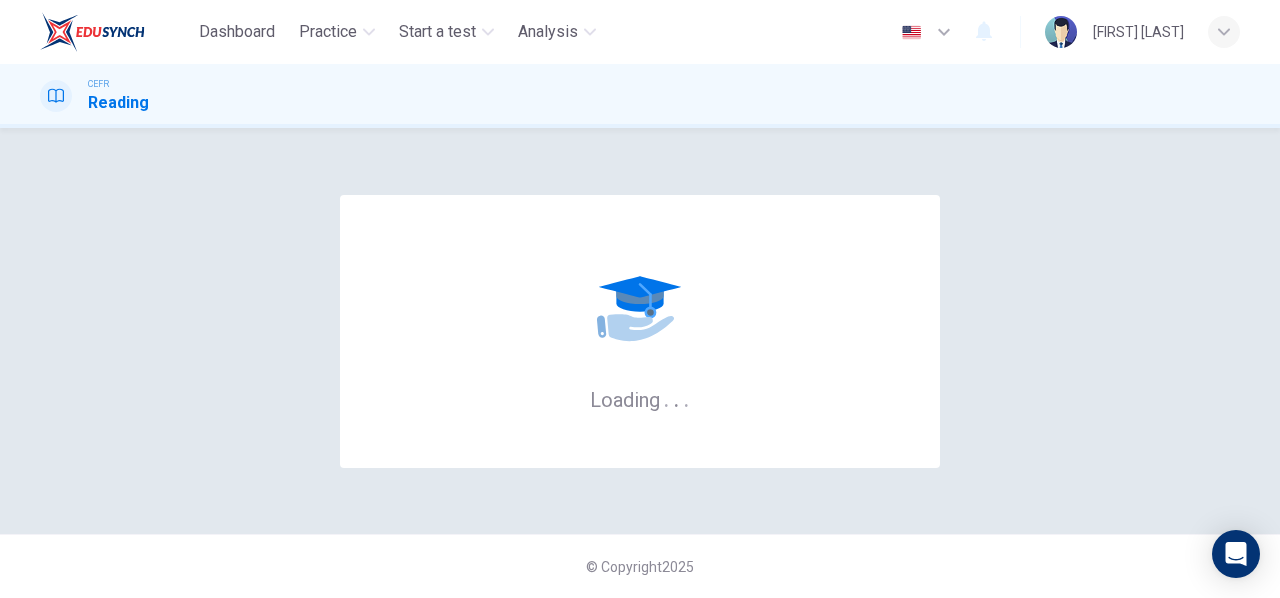 scroll, scrollTop: 0, scrollLeft: 0, axis: both 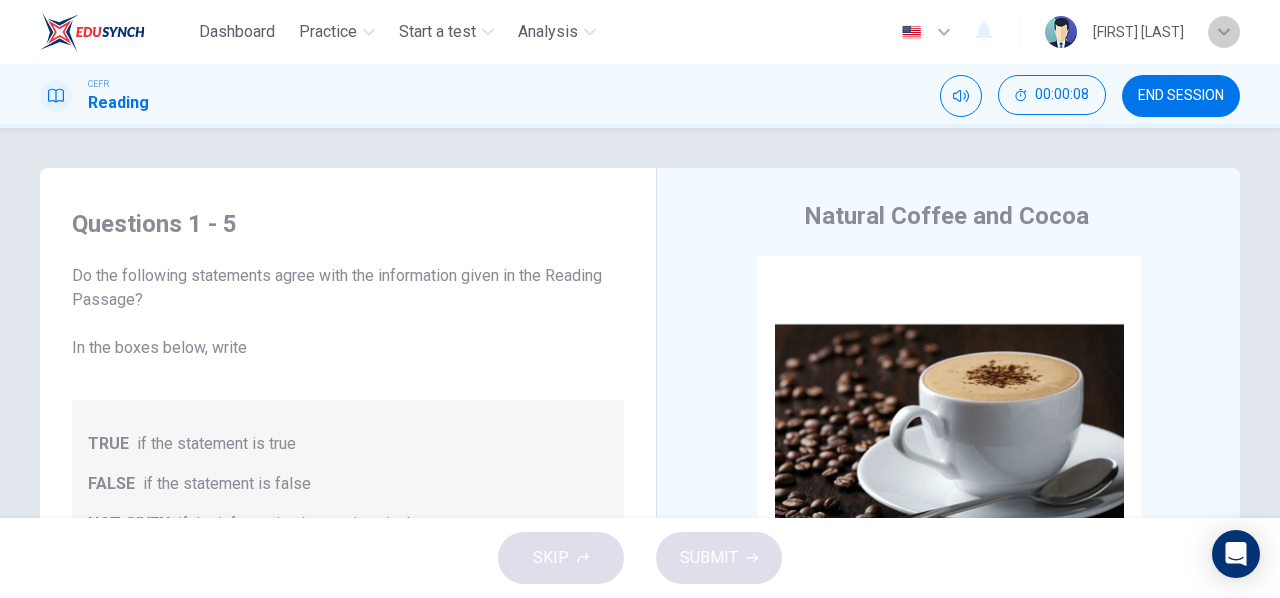 click at bounding box center (1224, 32) 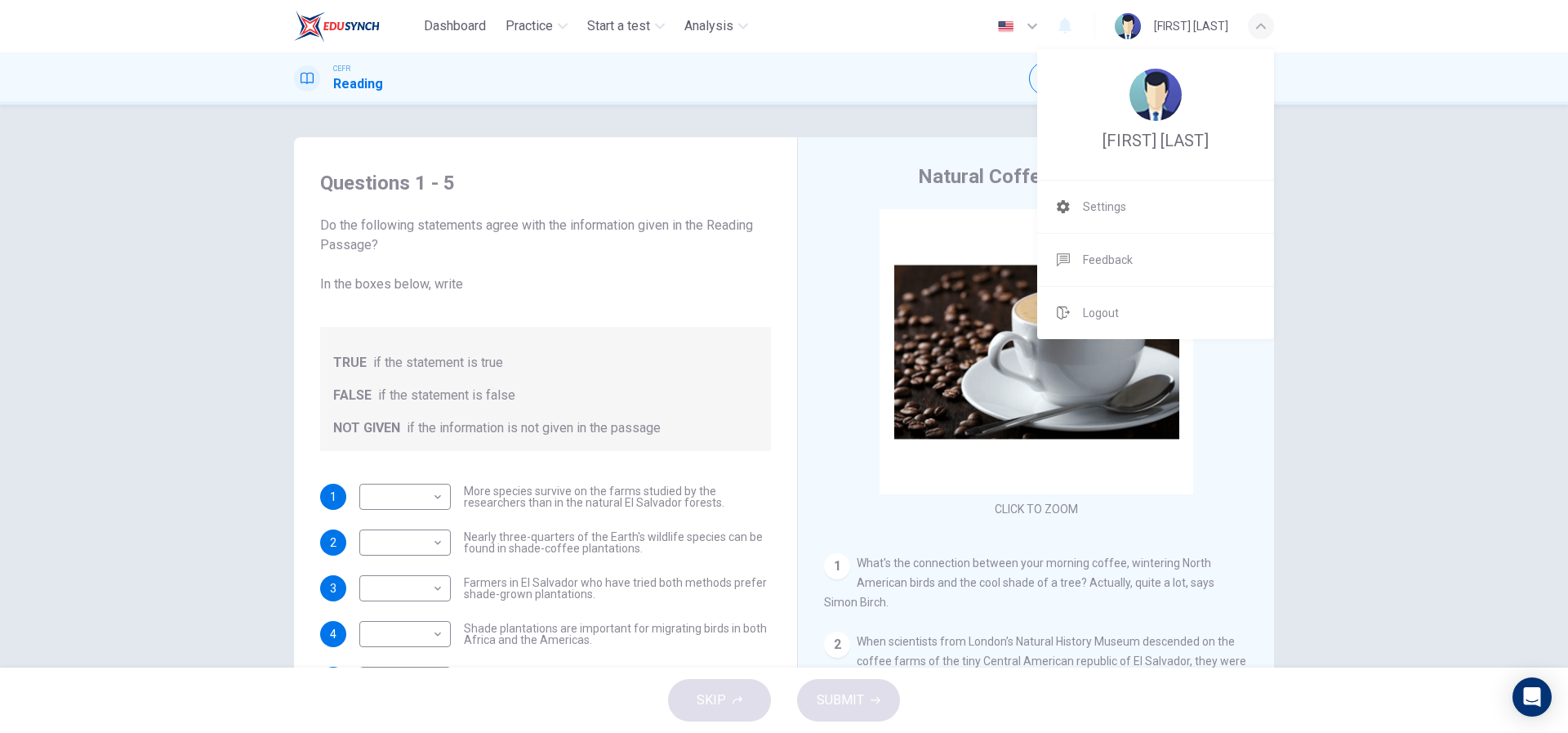 drag, startPoint x: 1013, startPoint y: 1, endPoint x: 270, endPoint y: 284, distance: 795.07 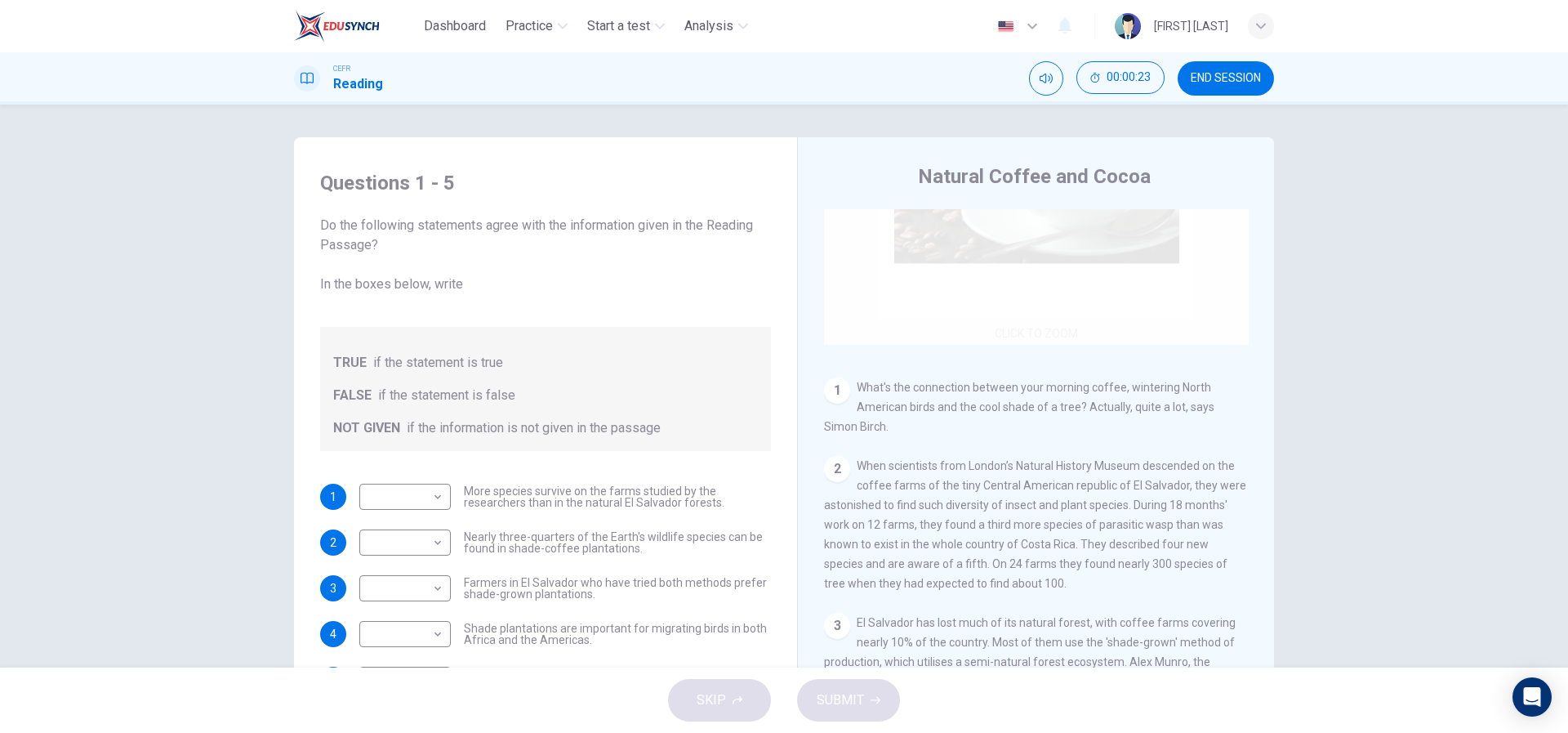 scroll, scrollTop: 196, scrollLeft: 0, axis: vertical 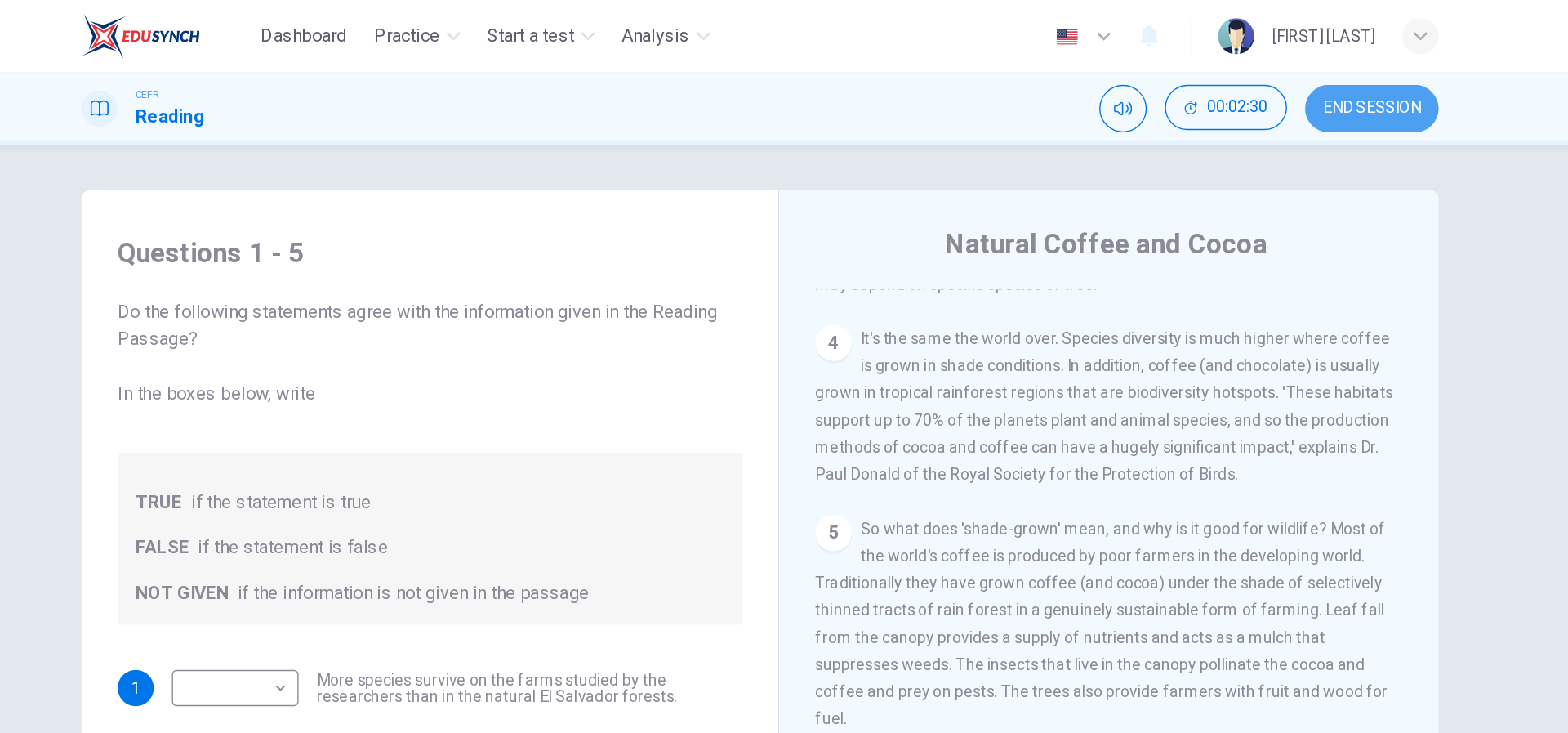 click on "END SESSION" at bounding box center (1226, 78) 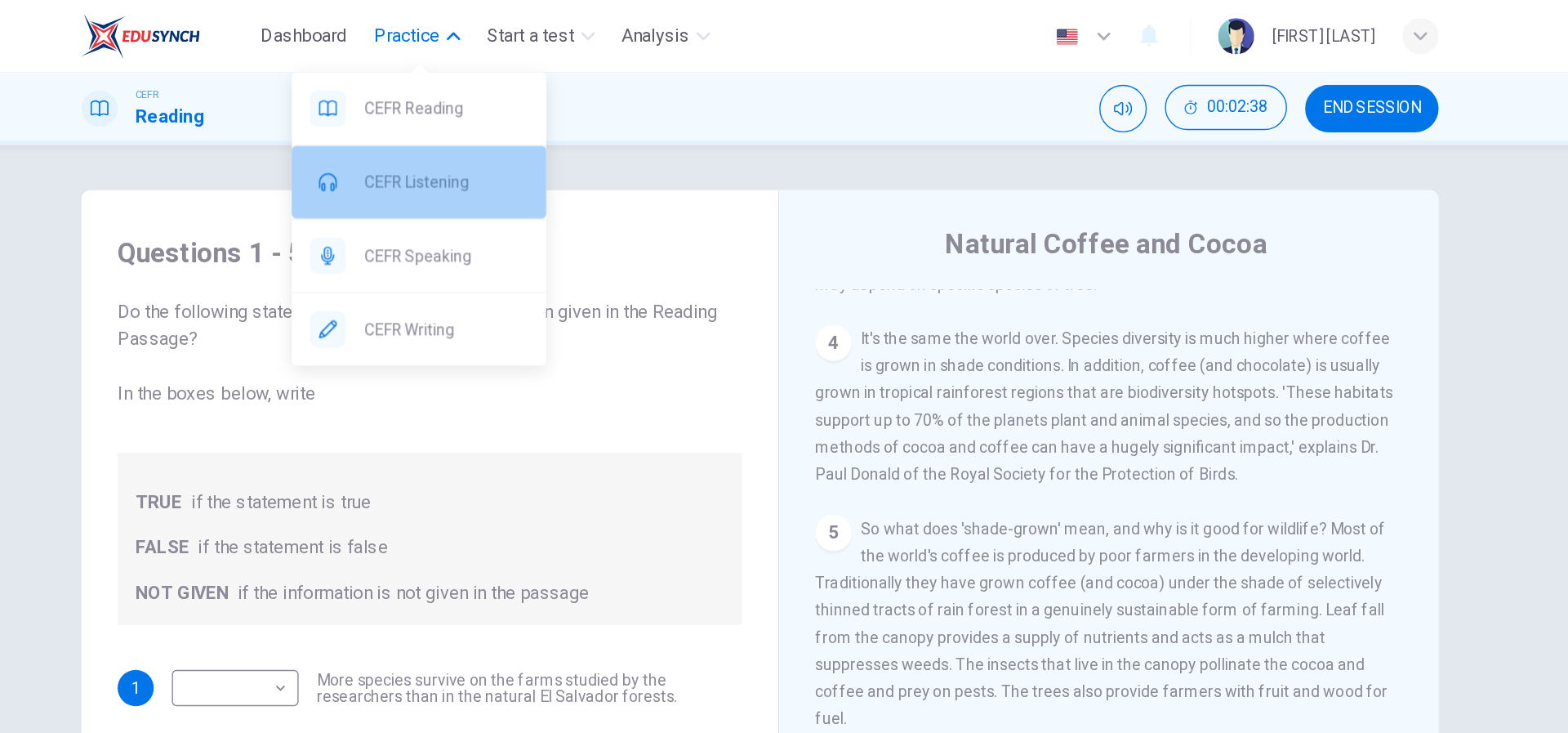 click on "CEFR Listening" at bounding box center [557, 78] 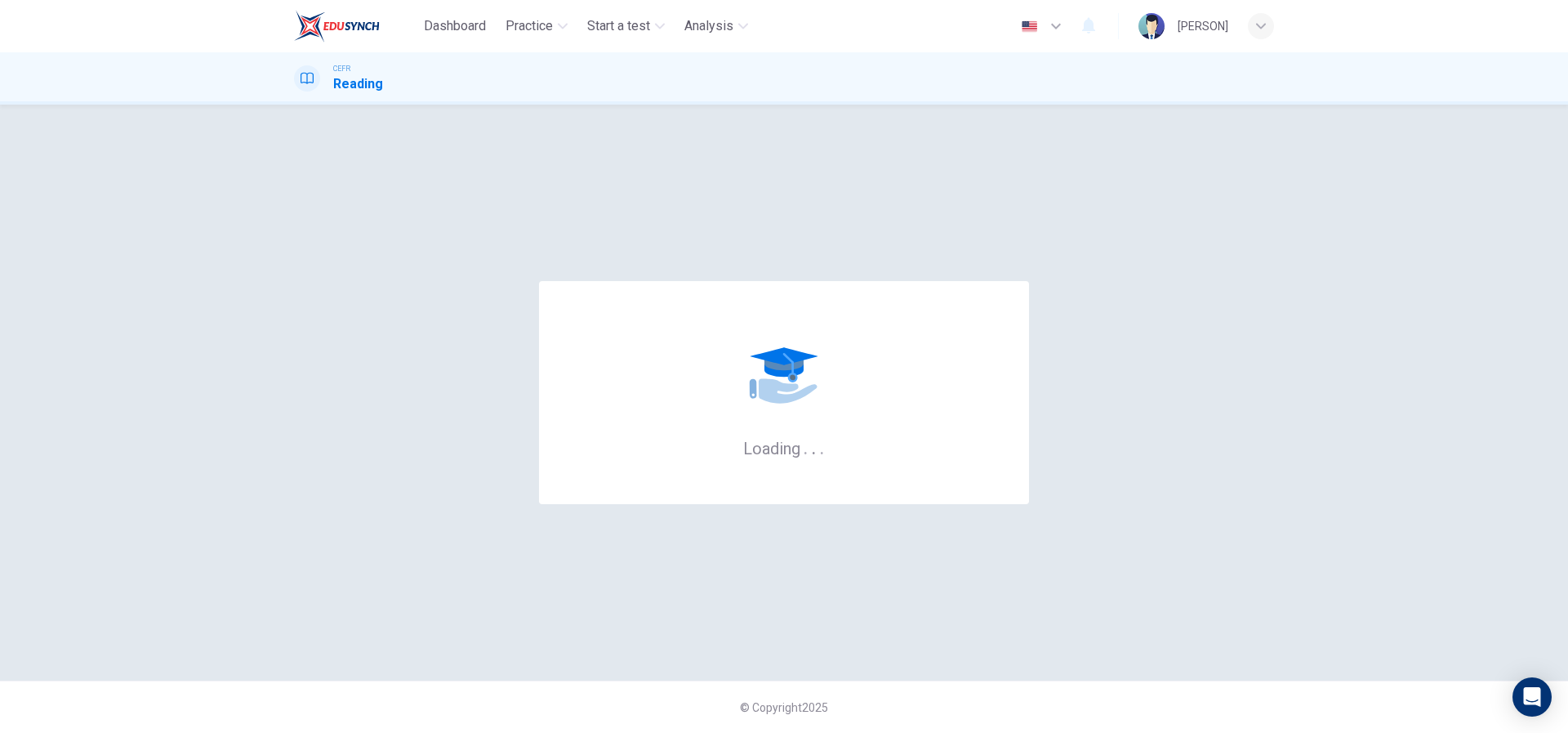 scroll, scrollTop: 0, scrollLeft: 0, axis: both 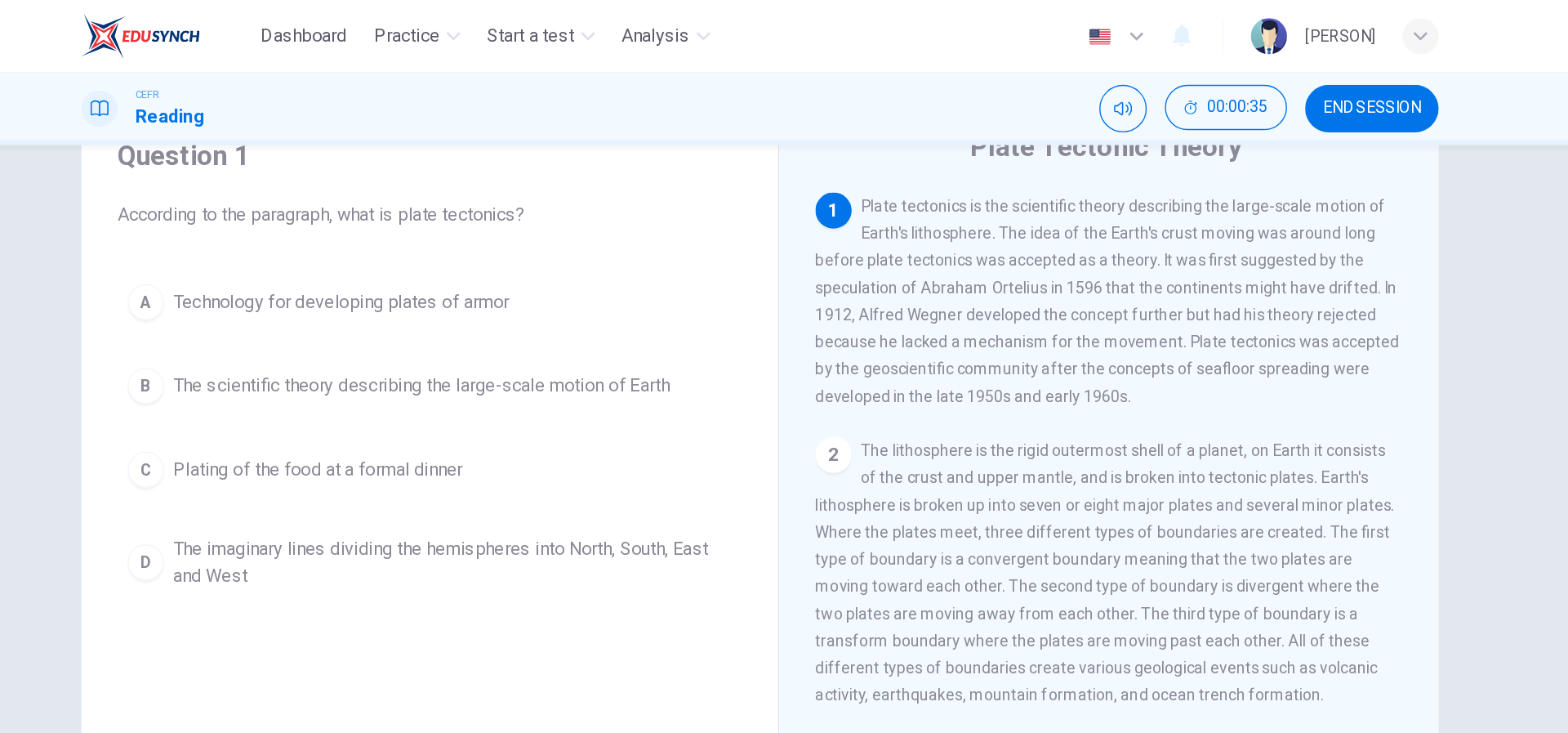click on "B" at bounding box center (341, 218) 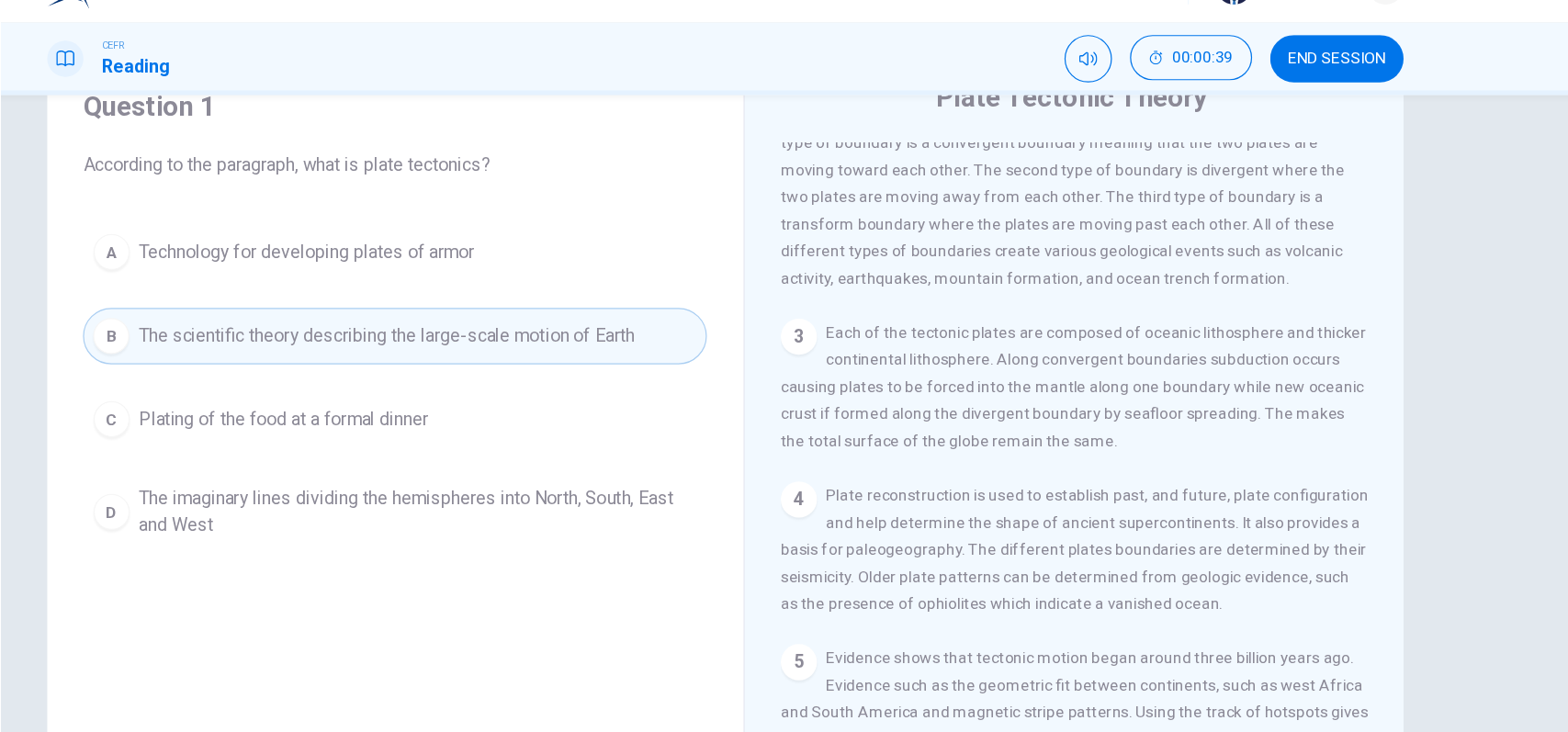 scroll, scrollTop: 318, scrollLeft: 0, axis: vertical 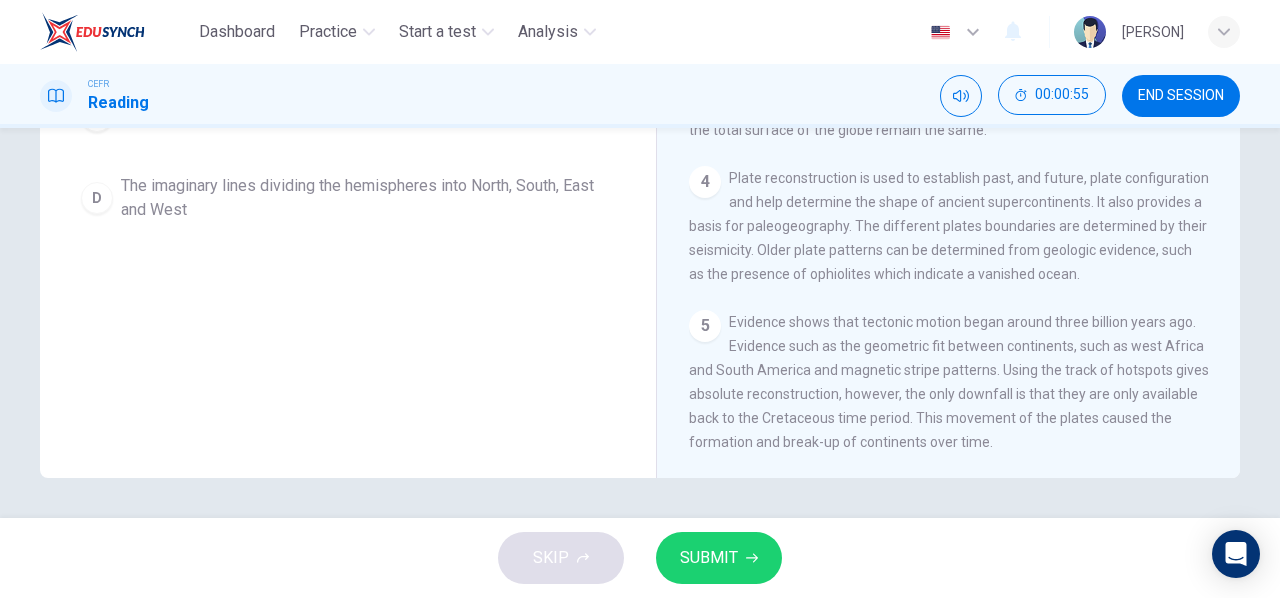 drag, startPoint x: 1873, startPoint y: 28, endPoint x: 800, endPoint y: 543, distance: 1190.1908 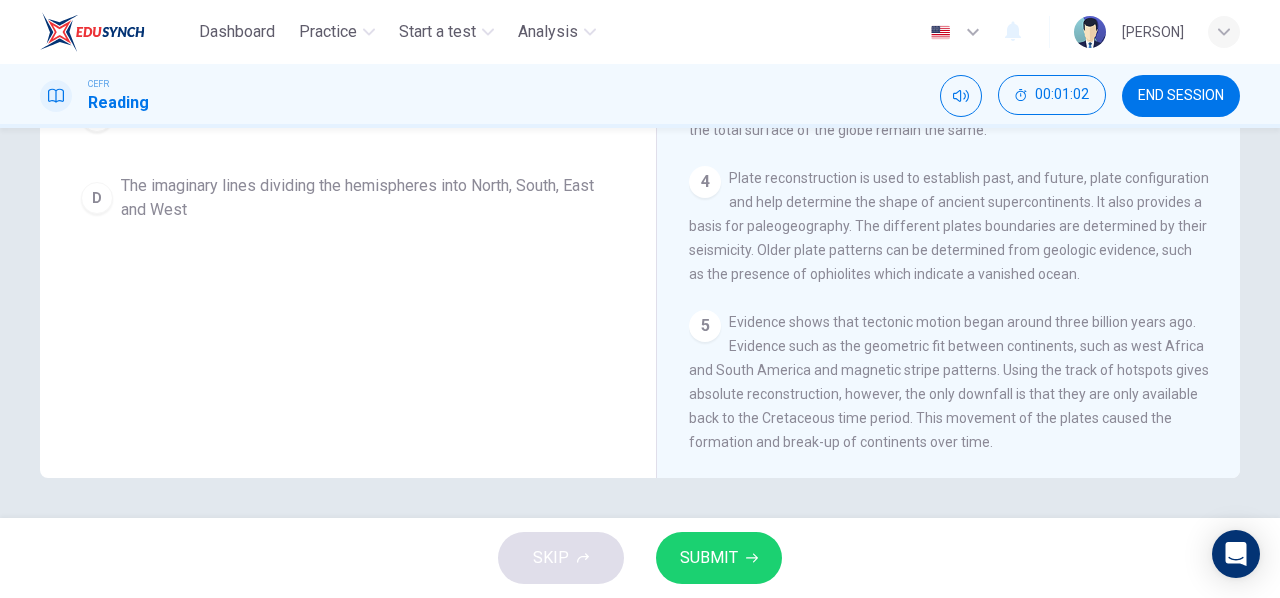 scroll, scrollTop: 0, scrollLeft: 0, axis: both 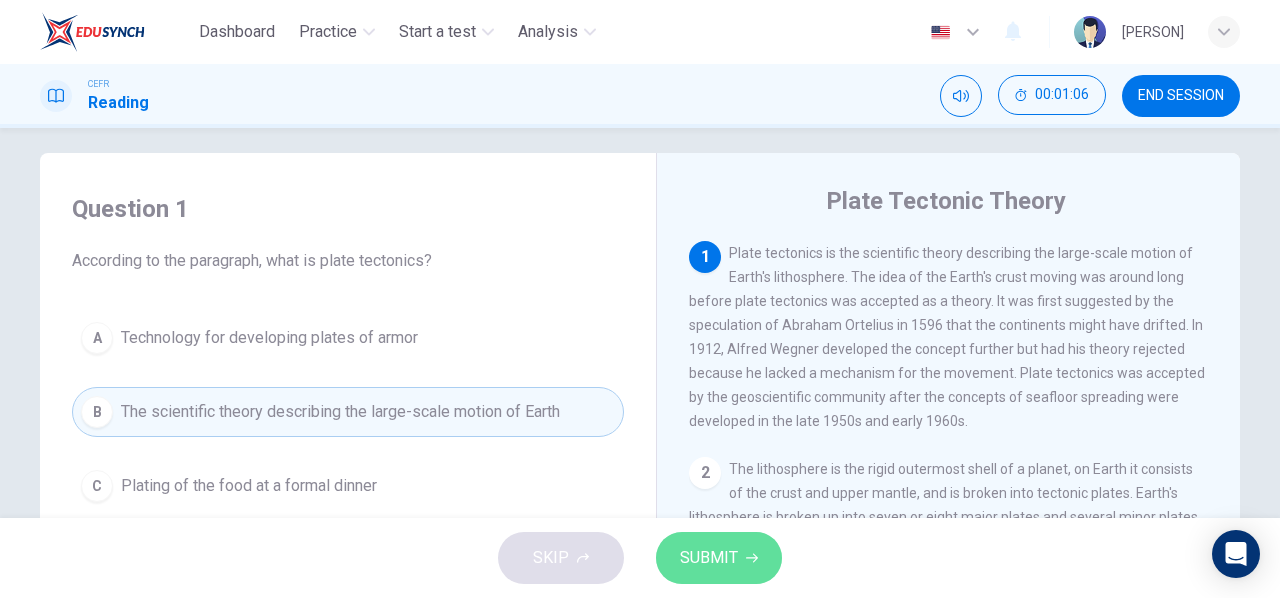 click on "SUBMIT" at bounding box center [719, 558] 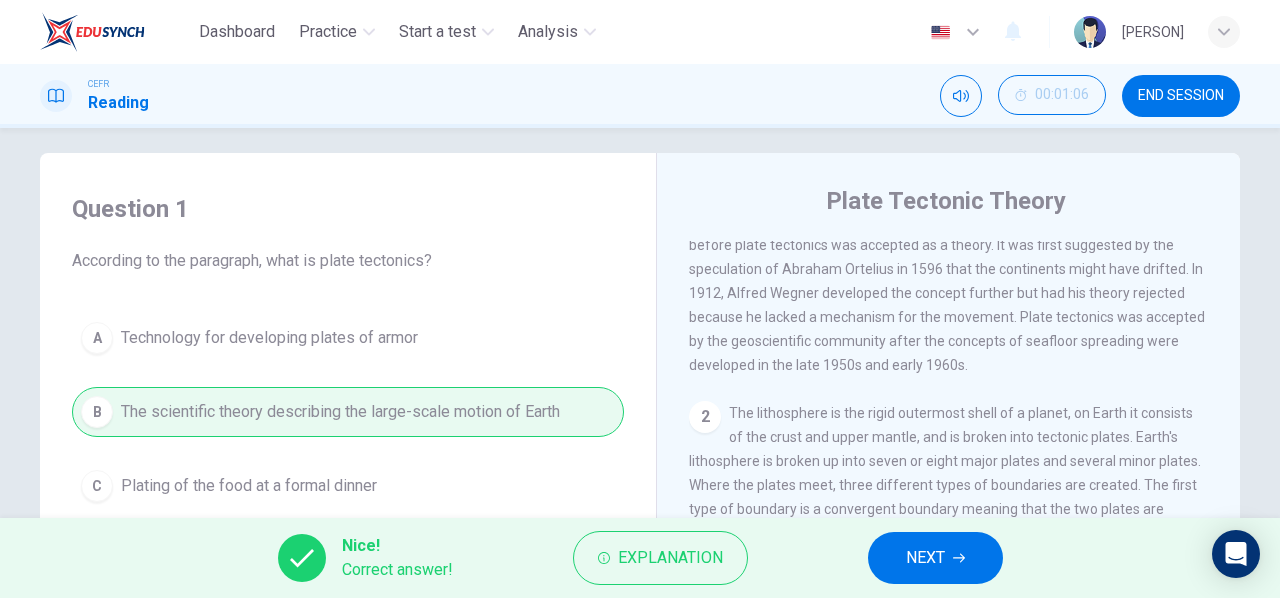 scroll, scrollTop: 0, scrollLeft: 0, axis: both 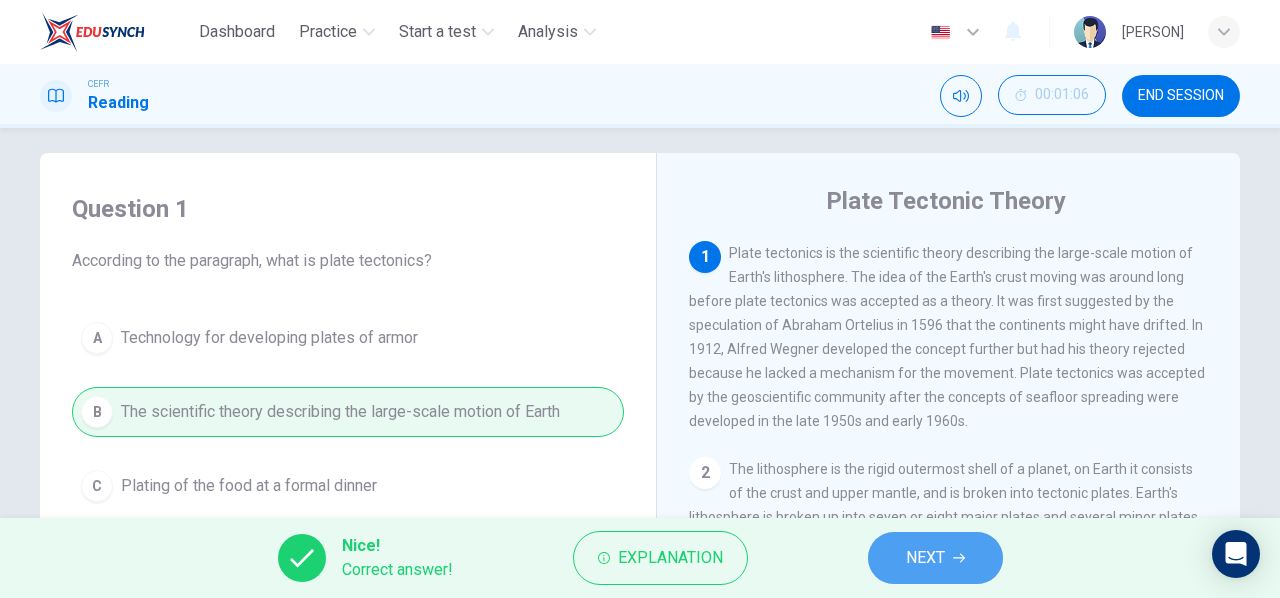click on "NEXT" at bounding box center [935, 558] 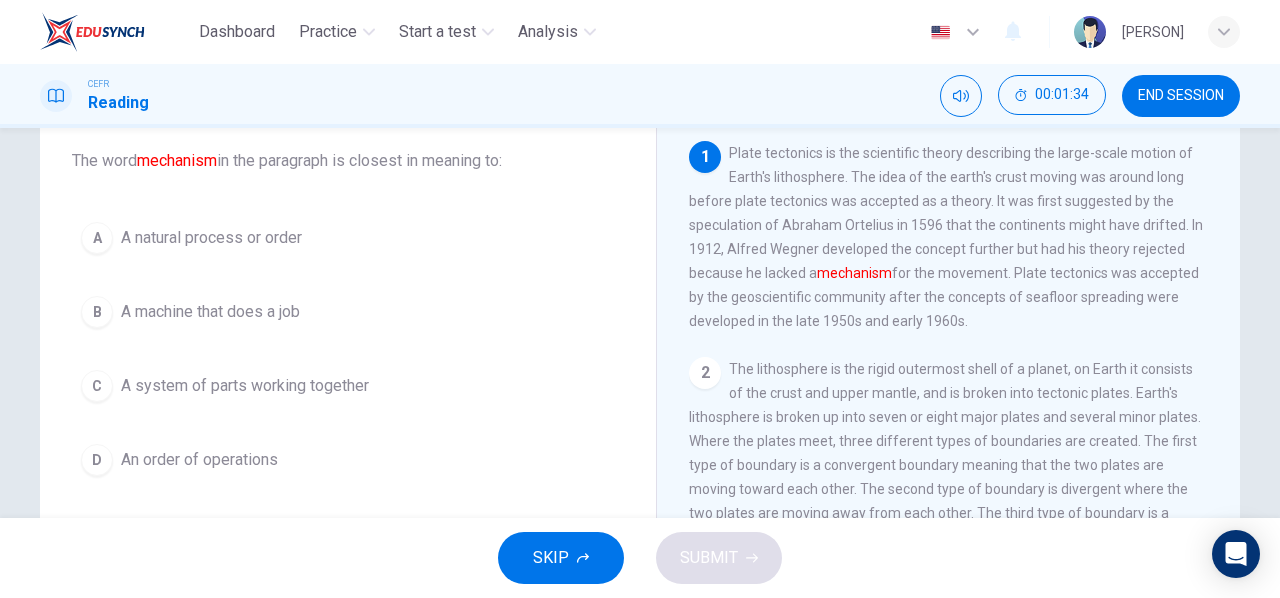 scroll, scrollTop: 115, scrollLeft: 0, axis: vertical 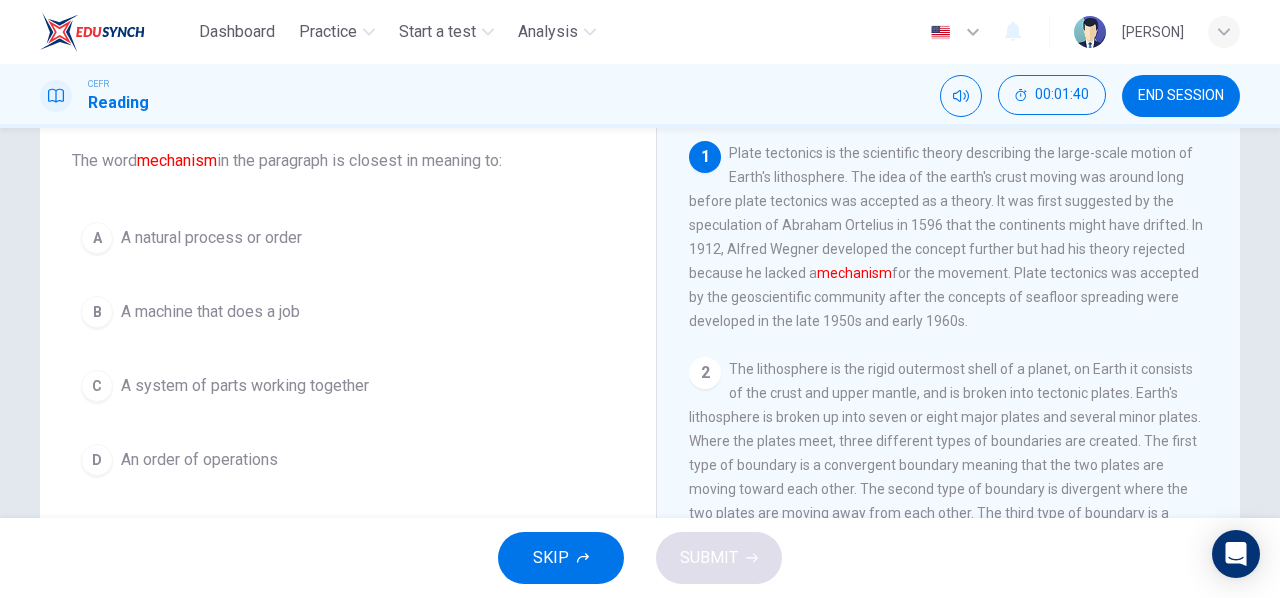 click on "D" at bounding box center (97, 238) 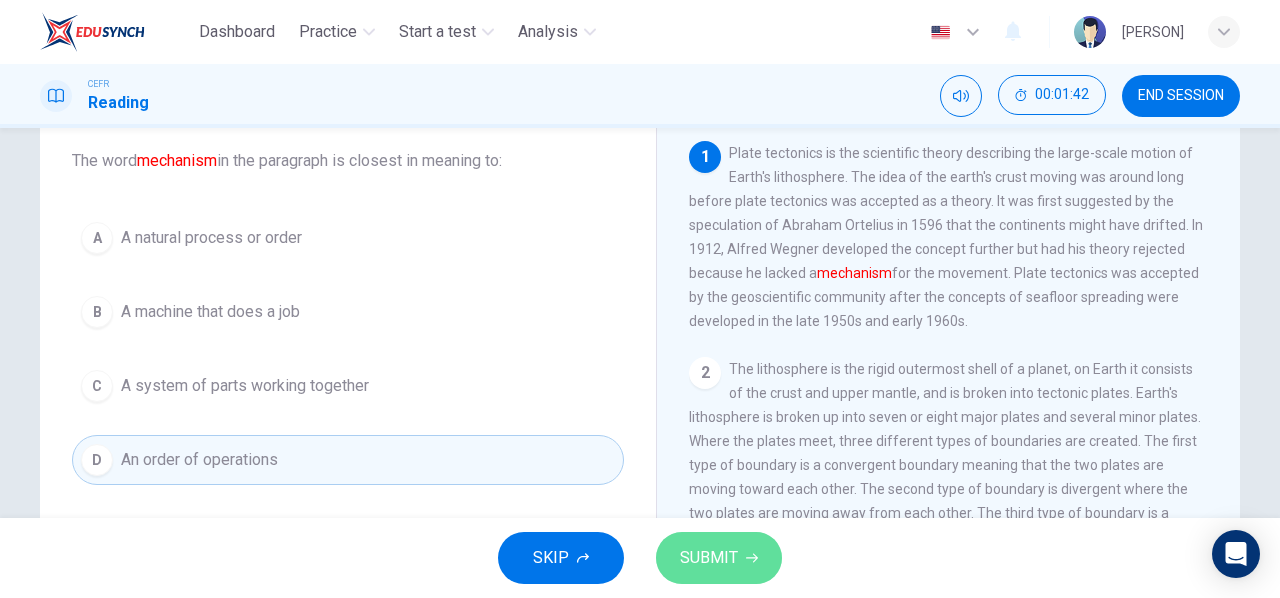 click on "SUBMIT" at bounding box center [709, 558] 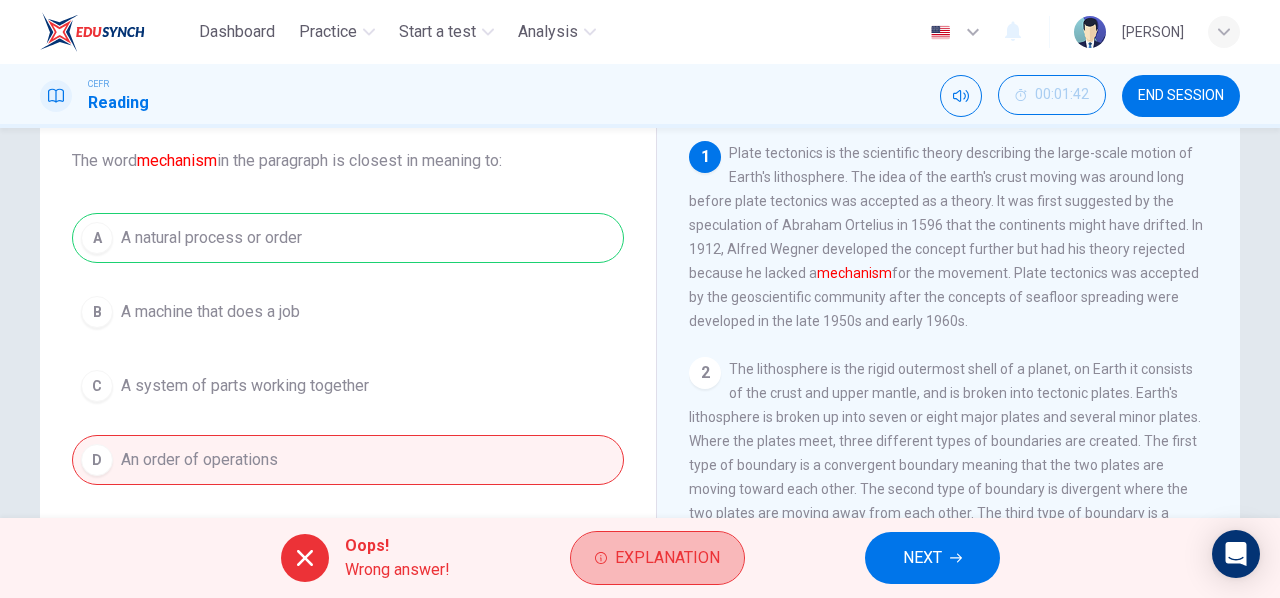click on "Explanation" at bounding box center (667, 558) 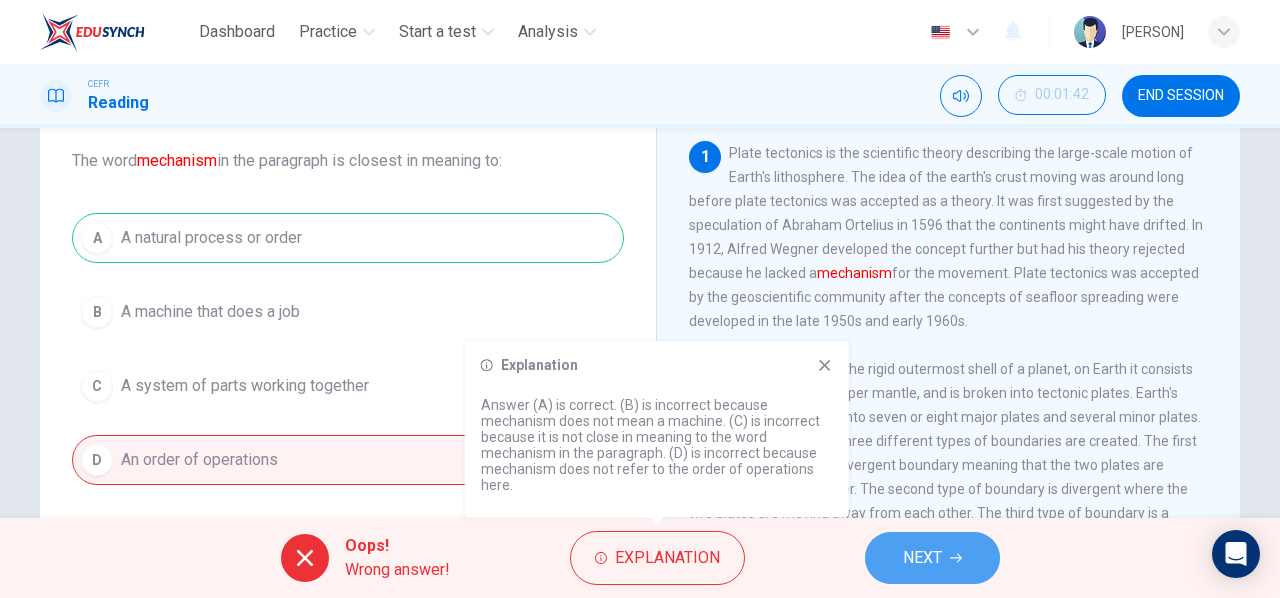 click on "NEXT" at bounding box center (922, 558) 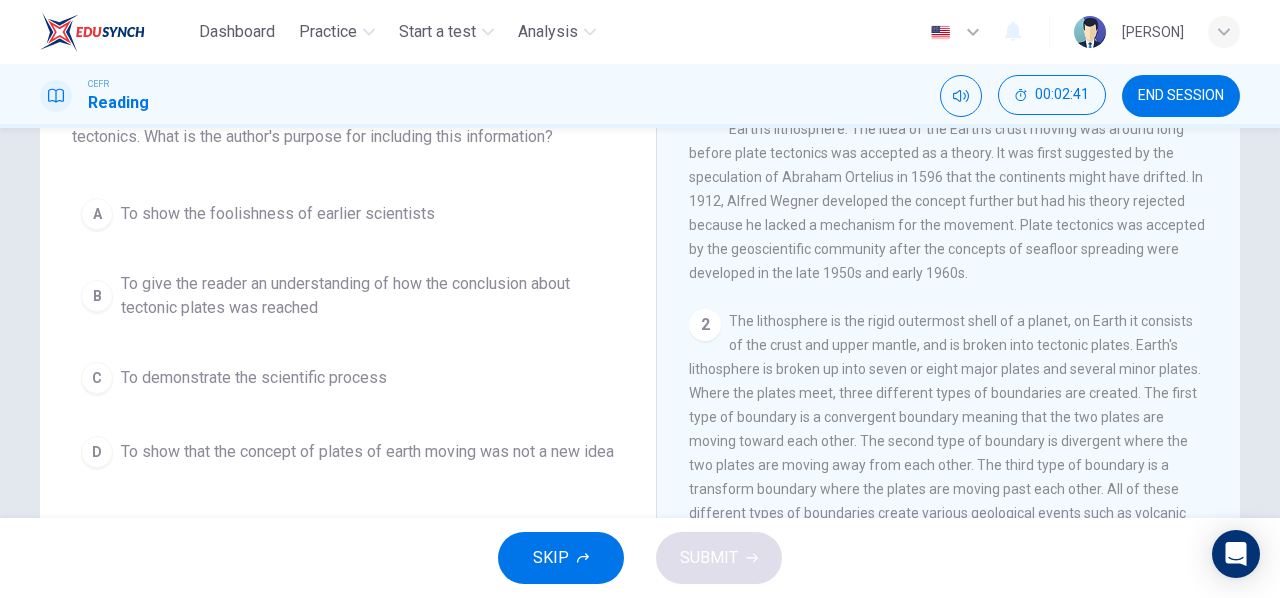 scroll, scrollTop: 155, scrollLeft: 0, axis: vertical 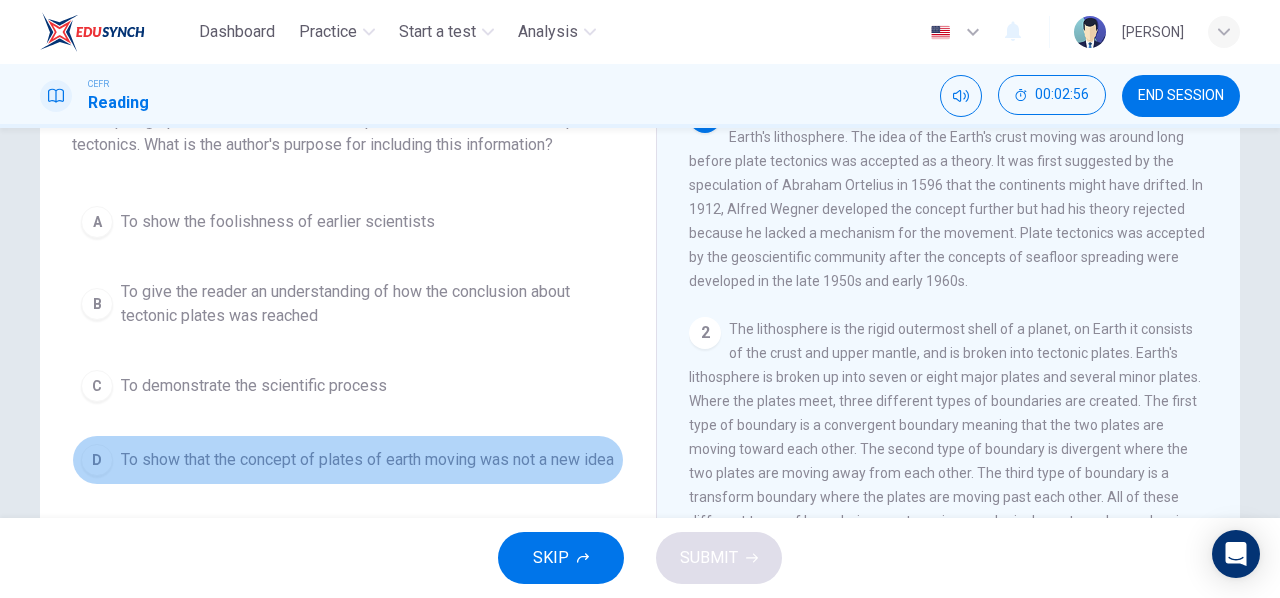 click on "D" at bounding box center [97, 222] 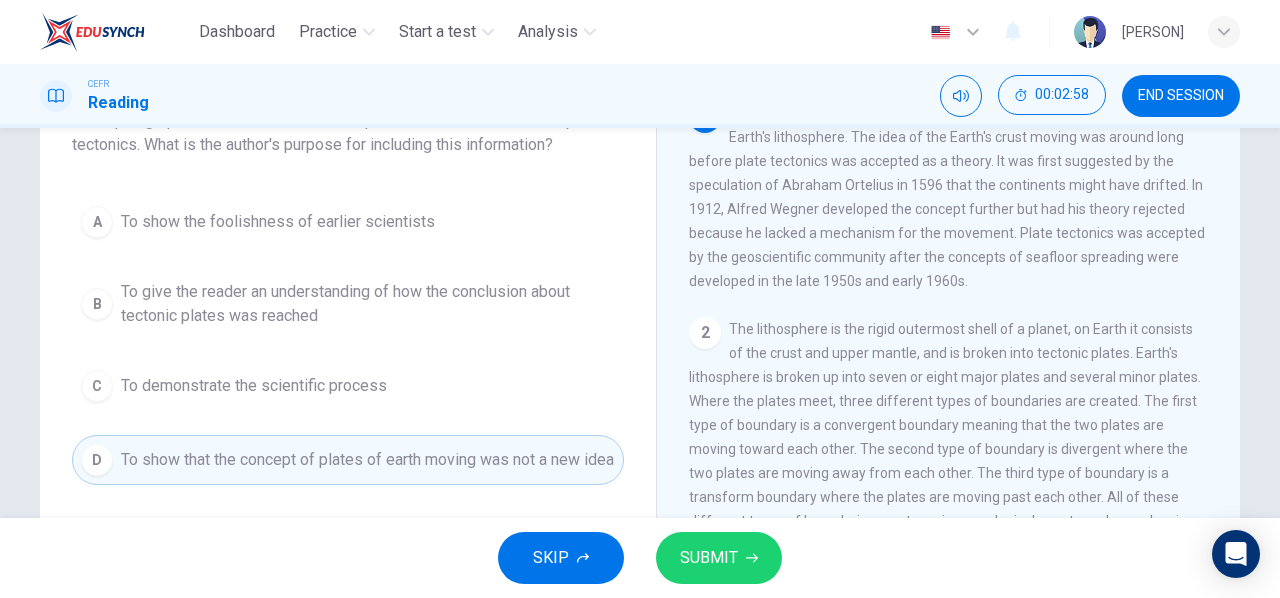 click on "SUBMIT" at bounding box center [709, 558] 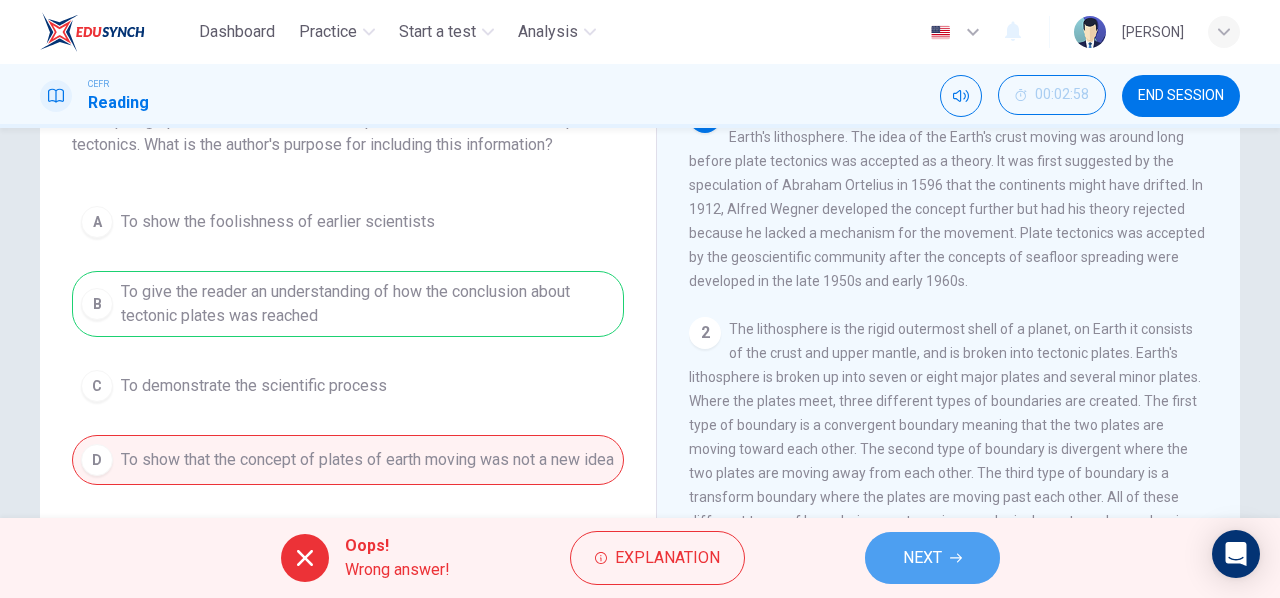 click on "NEXT" at bounding box center [922, 558] 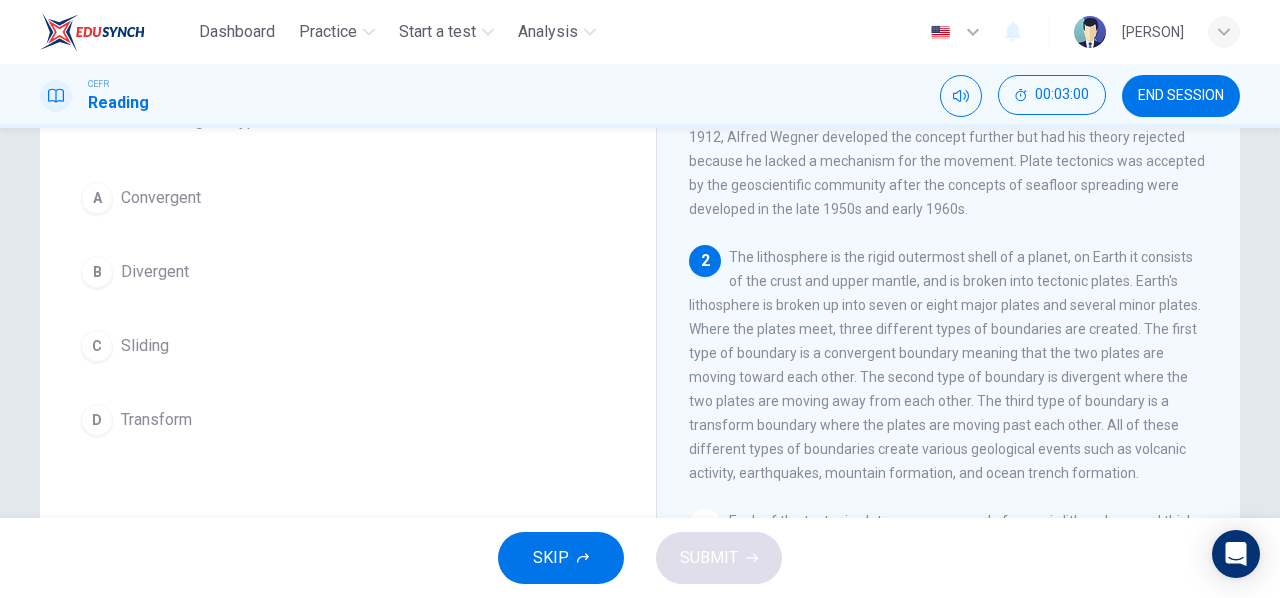 scroll, scrollTop: 70, scrollLeft: 0, axis: vertical 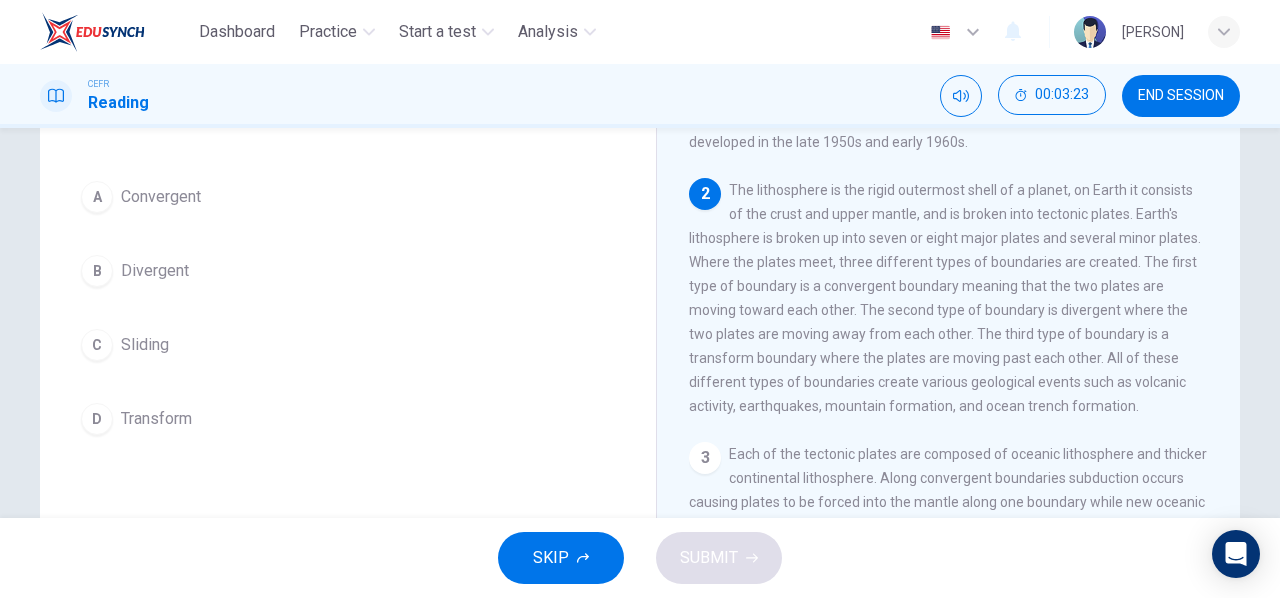 click on "C" at bounding box center (97, 197) 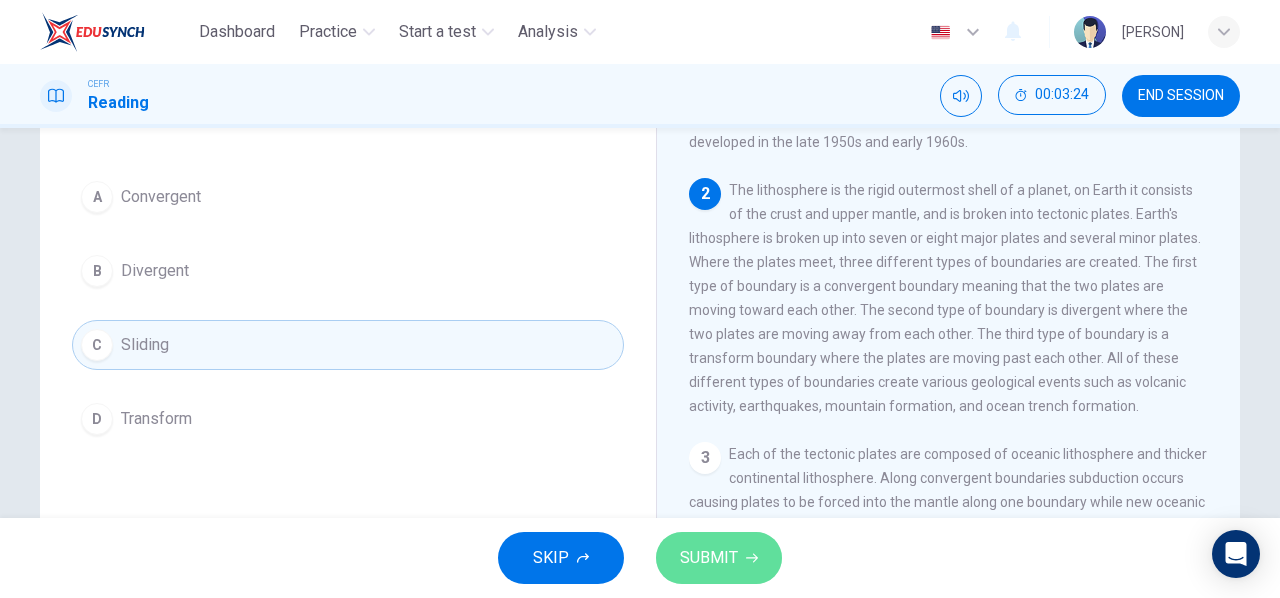 click on "SUBMIT" at bounding box center [719, 558] 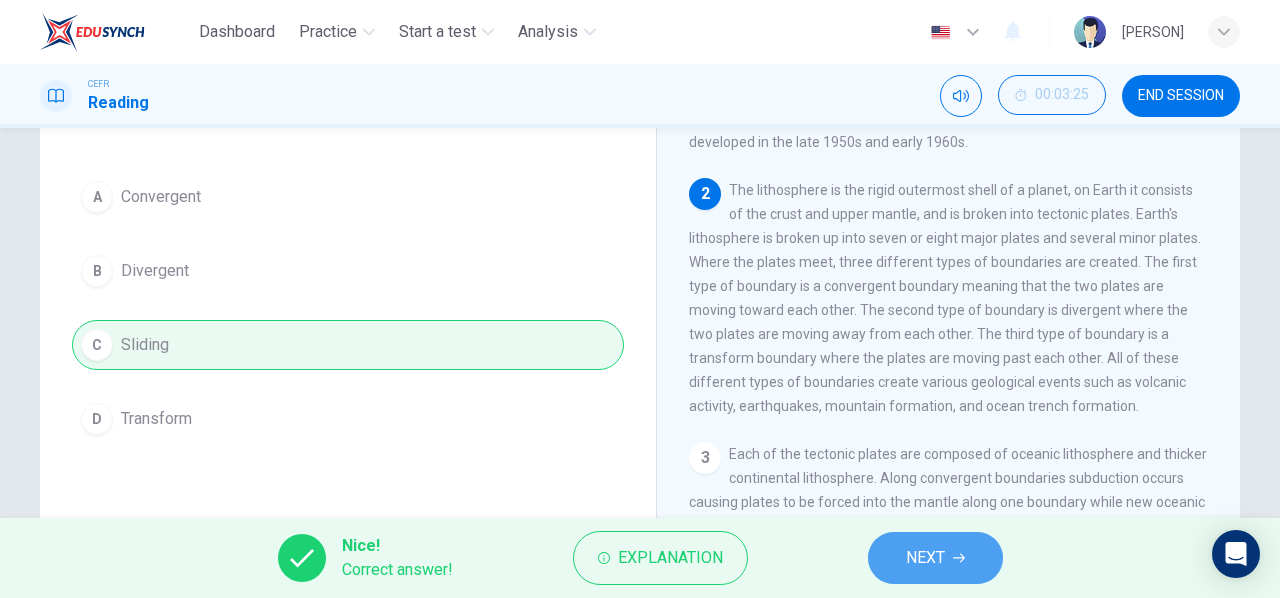click on "NEXT" at bounding box center (925, 558) 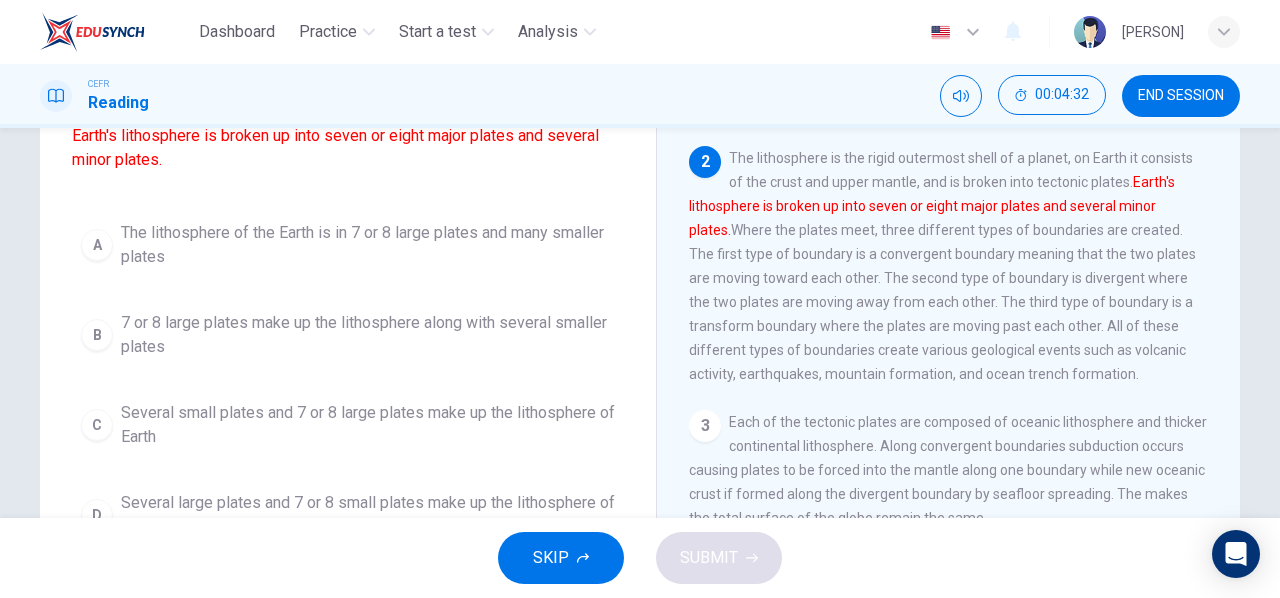 scroll, scrollTop: 180, scrollLeft: 0, axis: vertical 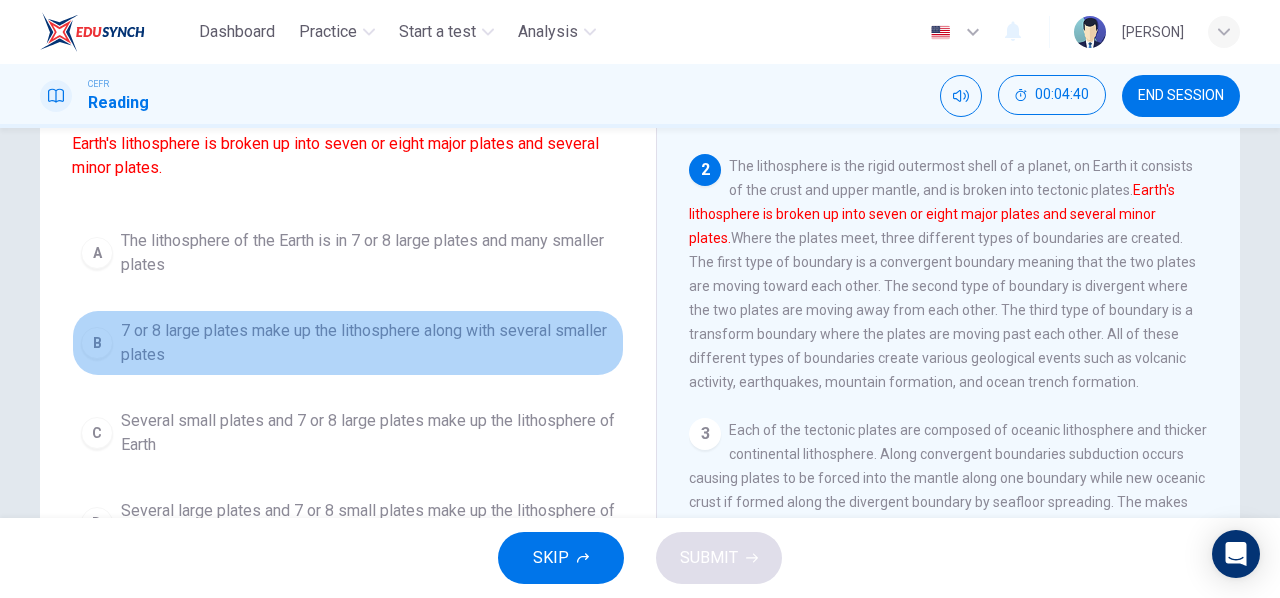 click on "B" at bounding box center [97, 253] 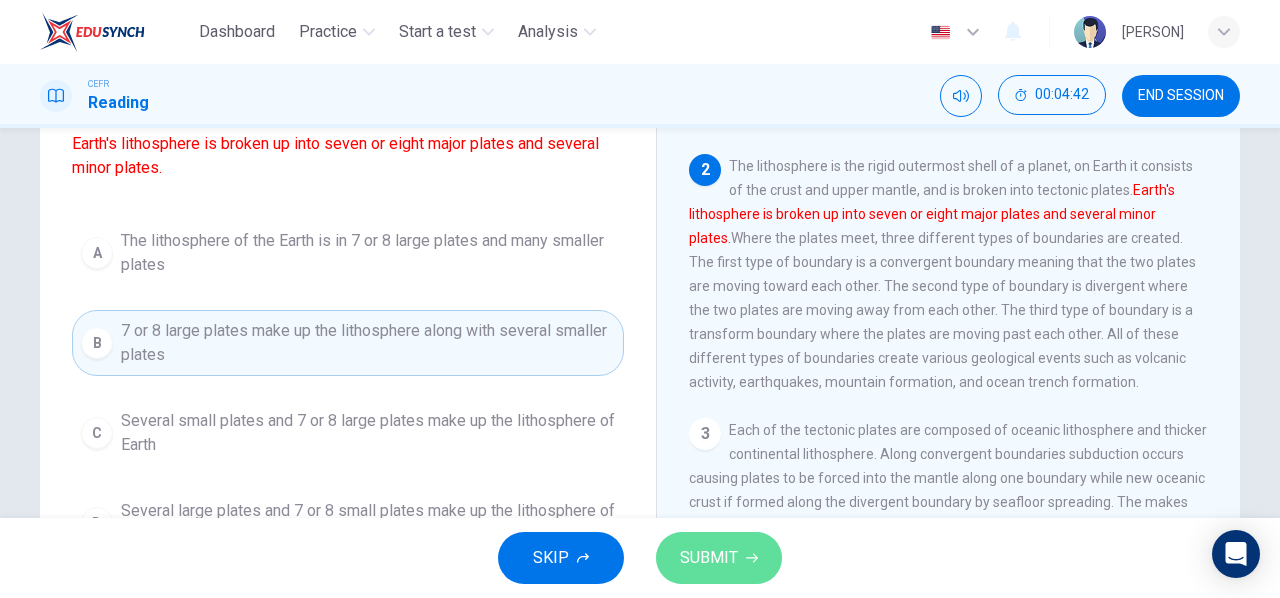 click at bounding box center (752, 558) 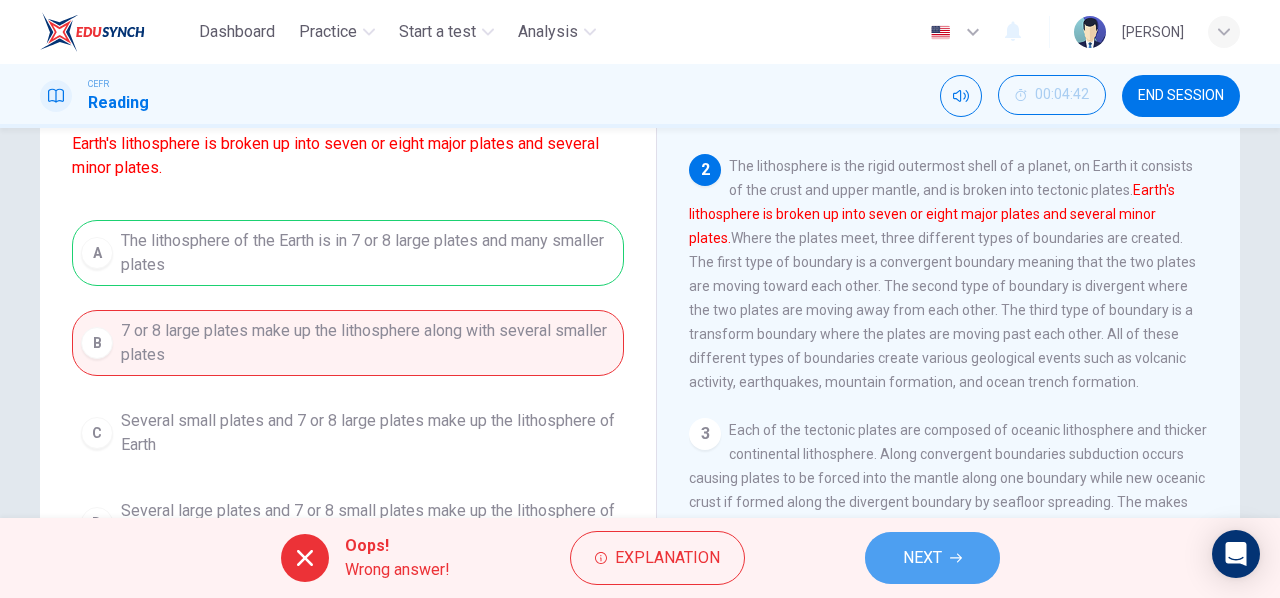 click on "NEXT" at bounding box center [922, 558] 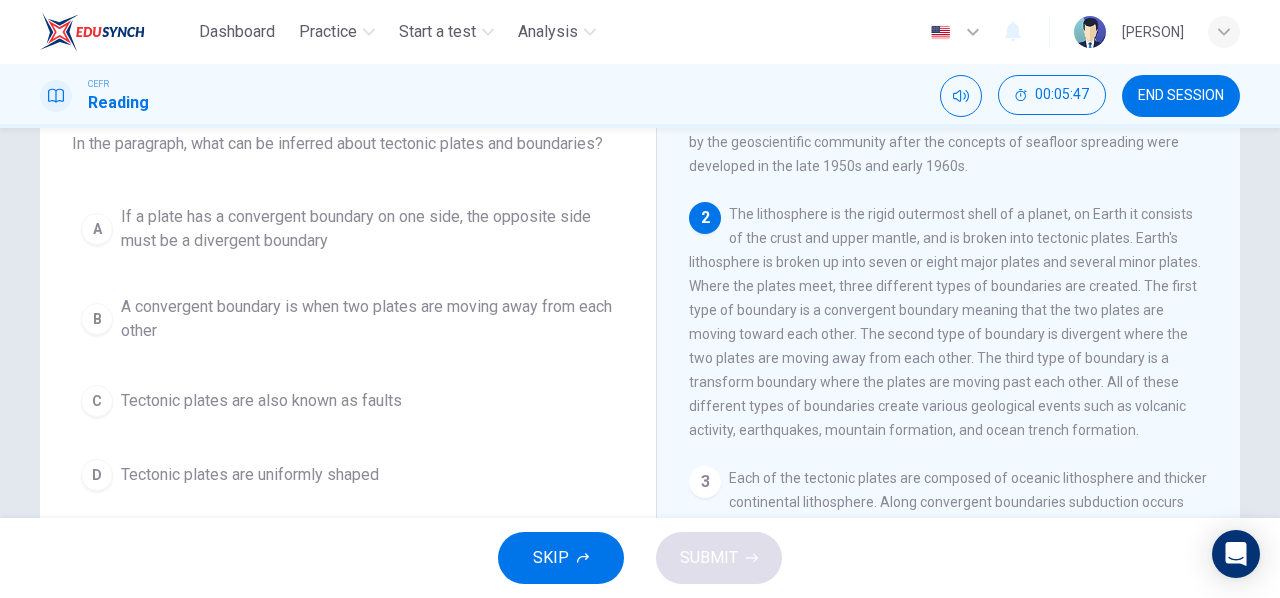 scroll, scrollTop: 133, scrollLeft: 0, axis: vertical 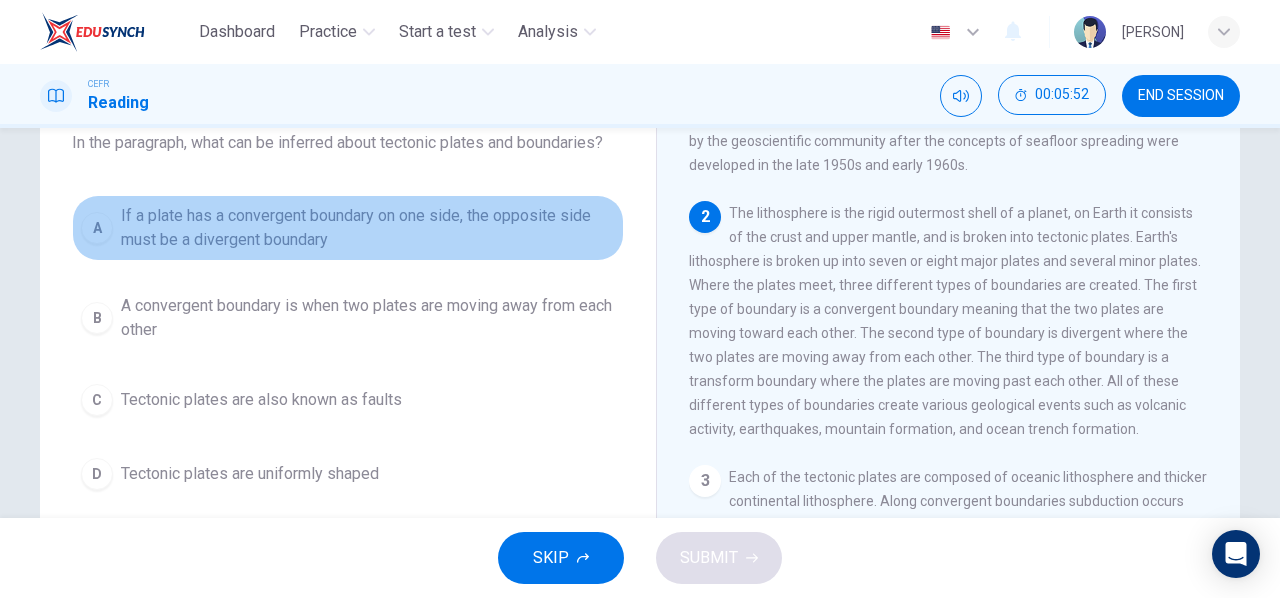click on "A" at bounding box center (97, 228) 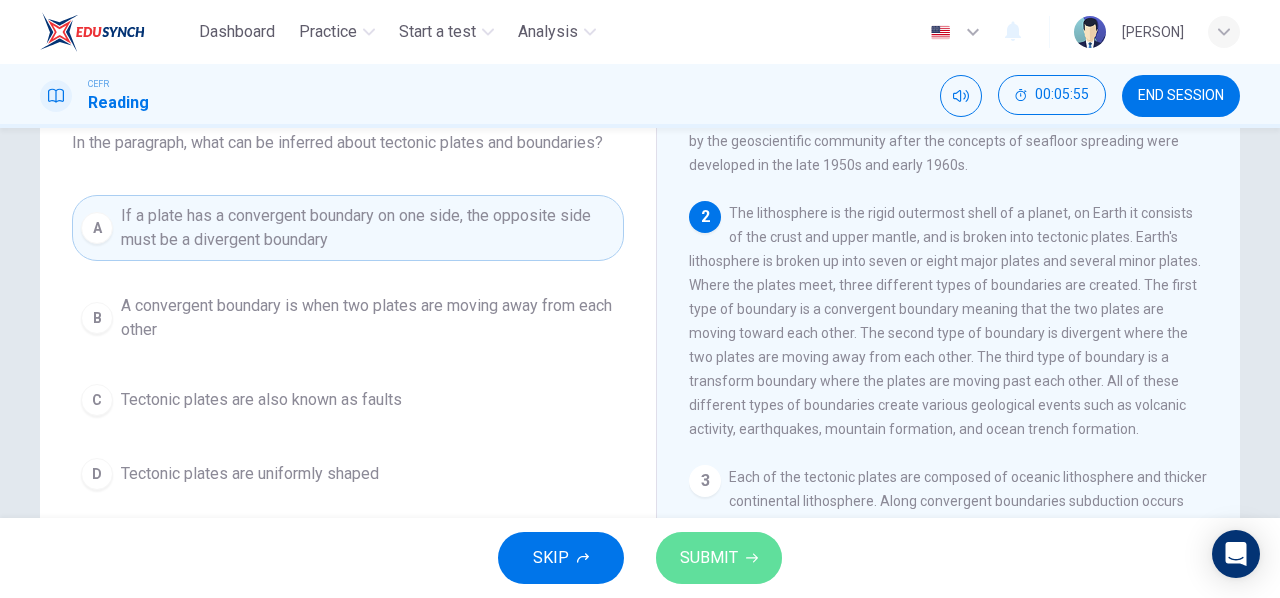 click on "SUBMIT" at bounding box center (709, 558) 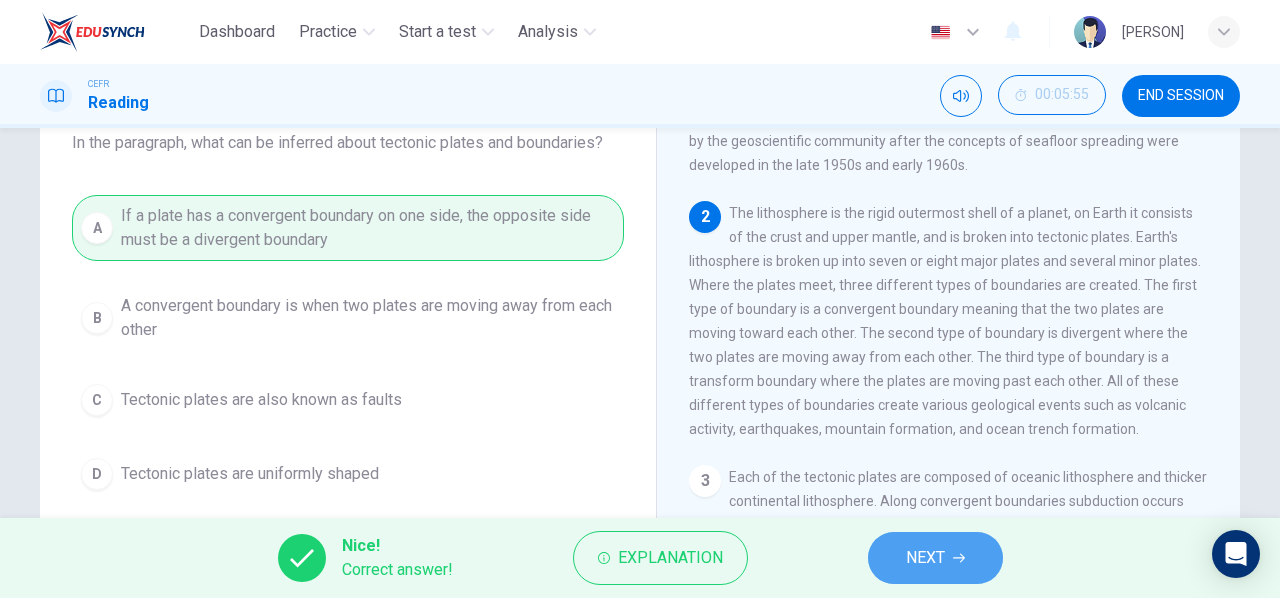 click on "NEXT" at bounding box center (925, 558) 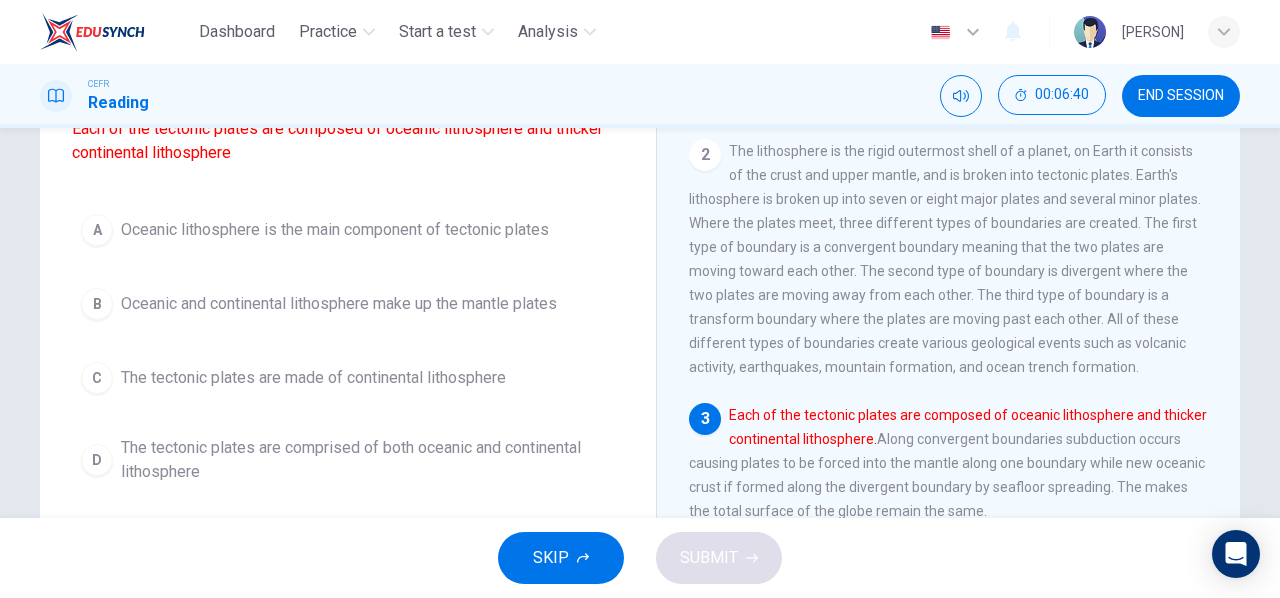 scroll, scrollTop: 194, scrollLeft: 0, axis: vertical 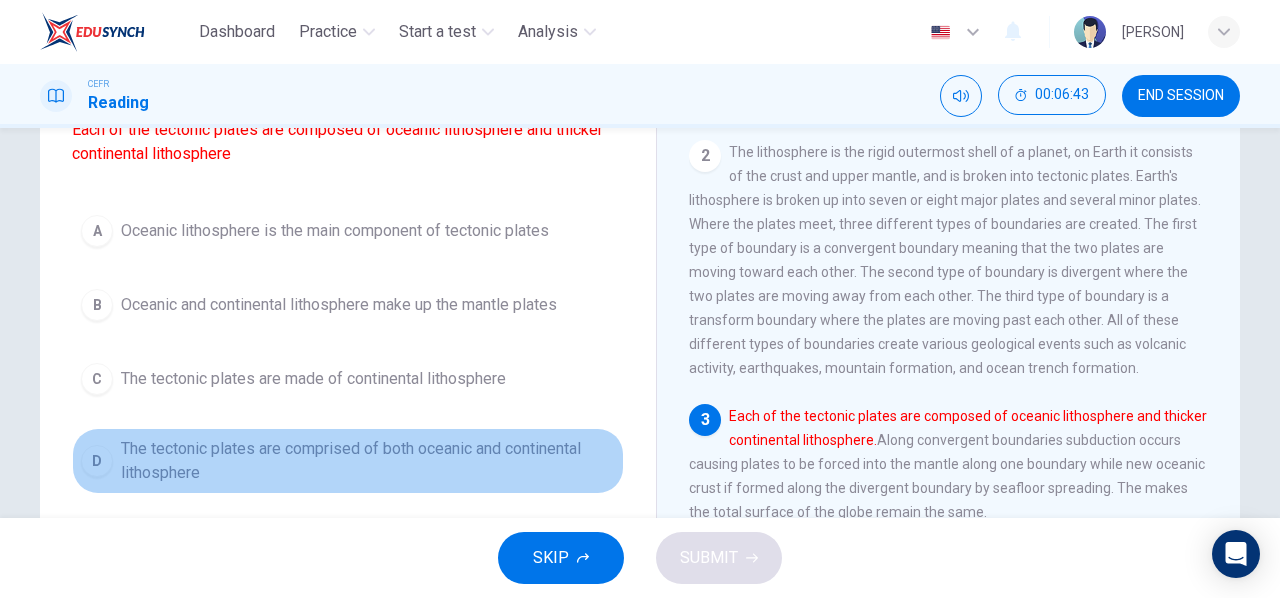 click on "D" at bounding box center (97, 231) 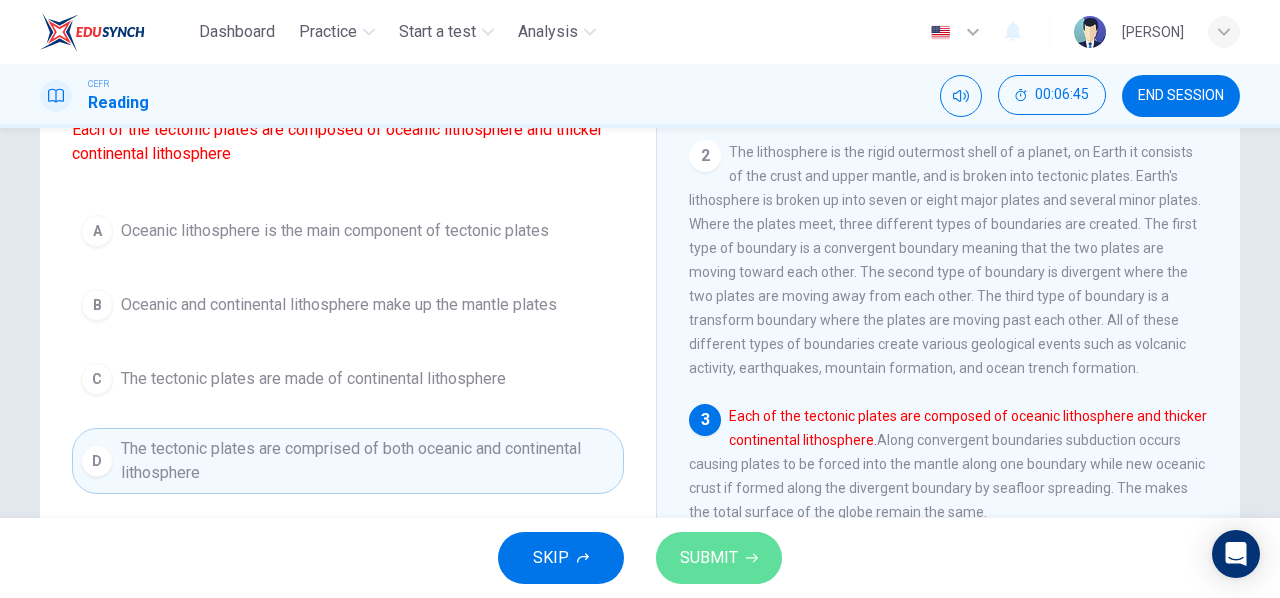 click on "SUBMIT" at bounding box center (709, 558) 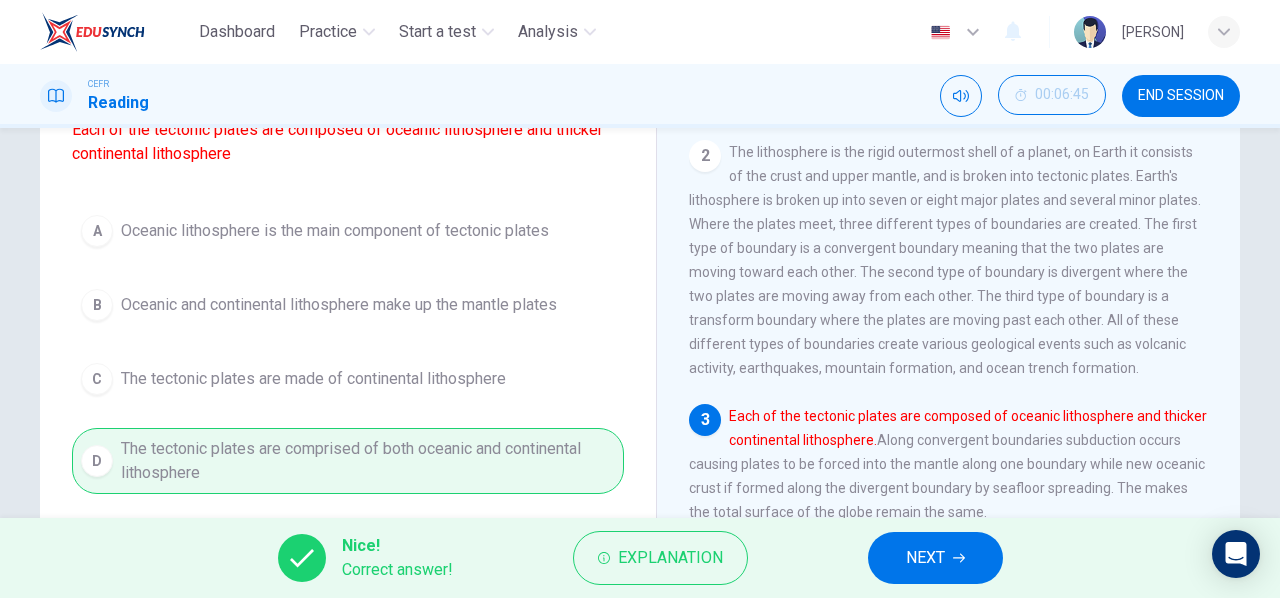 click on "NEXT" at bounding box center (925, 558) 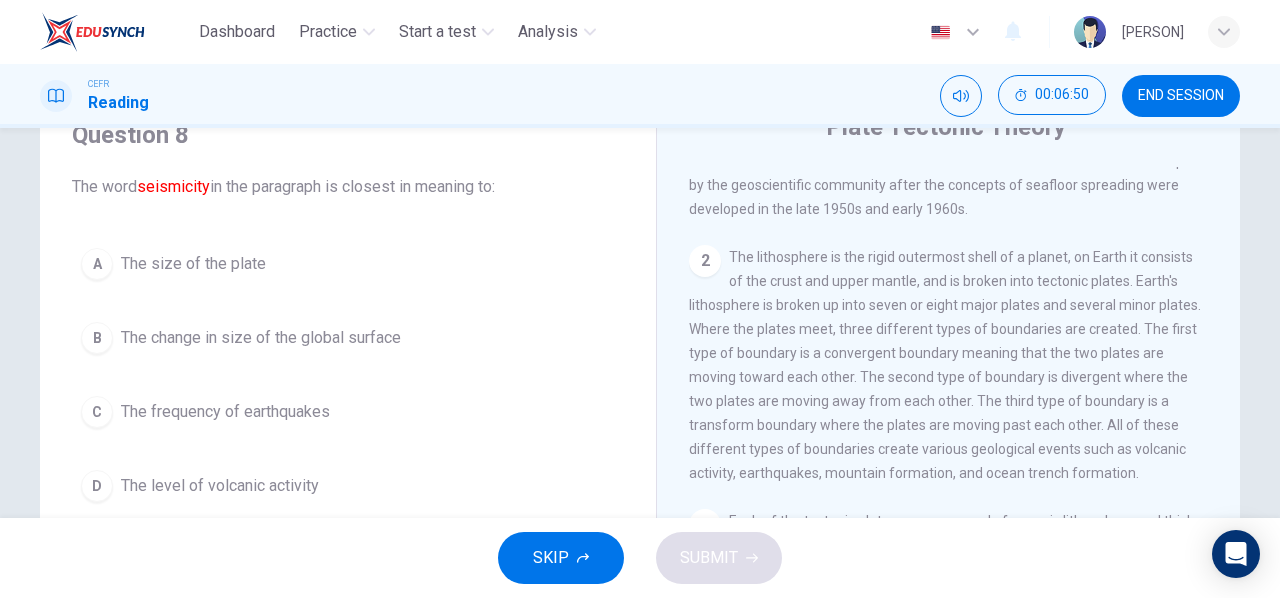 scroll, scrollTop: 88, scrollLeft: 0, axis: vertical 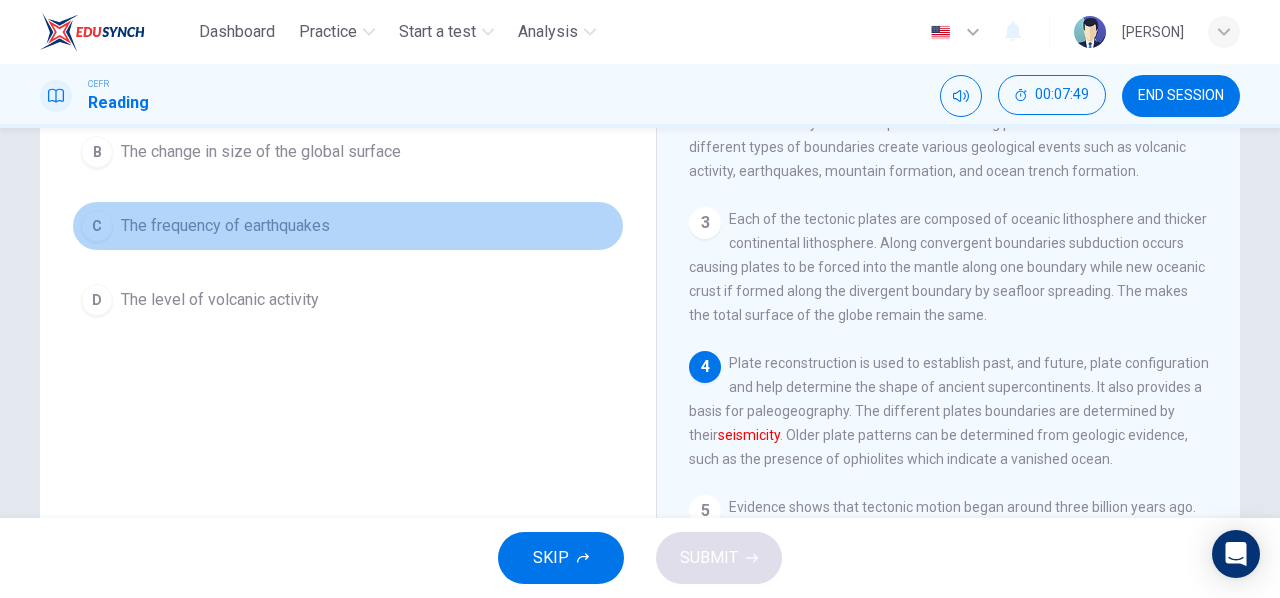 click on "The frequency of earthquakes" at bounding box center [193, 78] 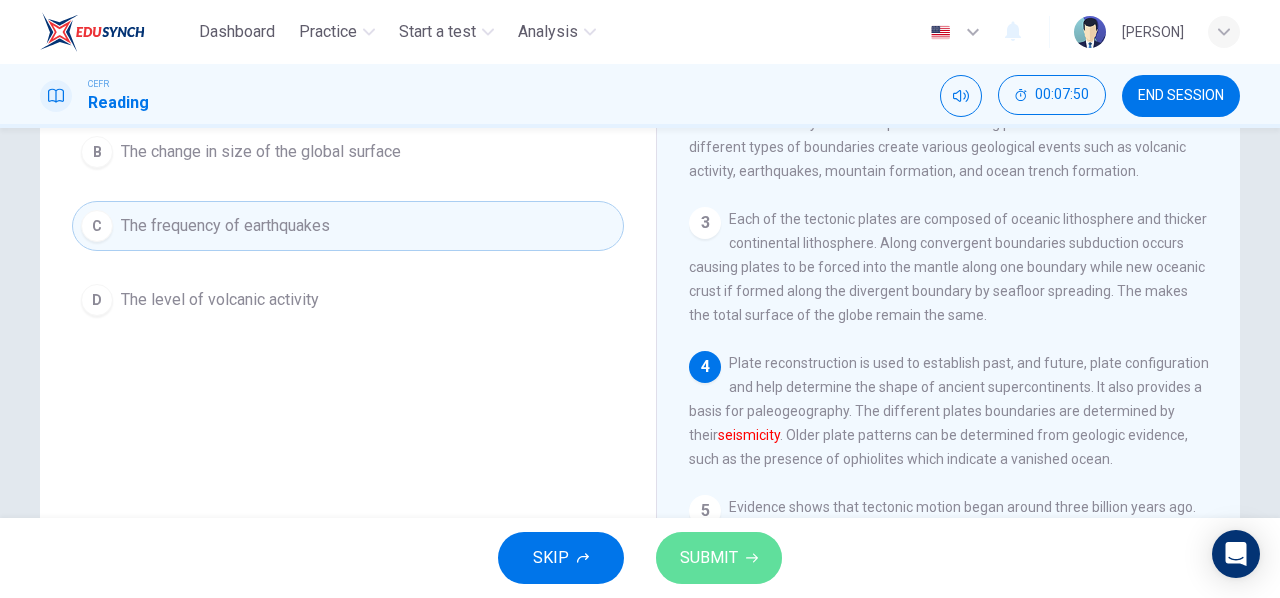 click on "SUBMIT" at bounding box center (709, 558) 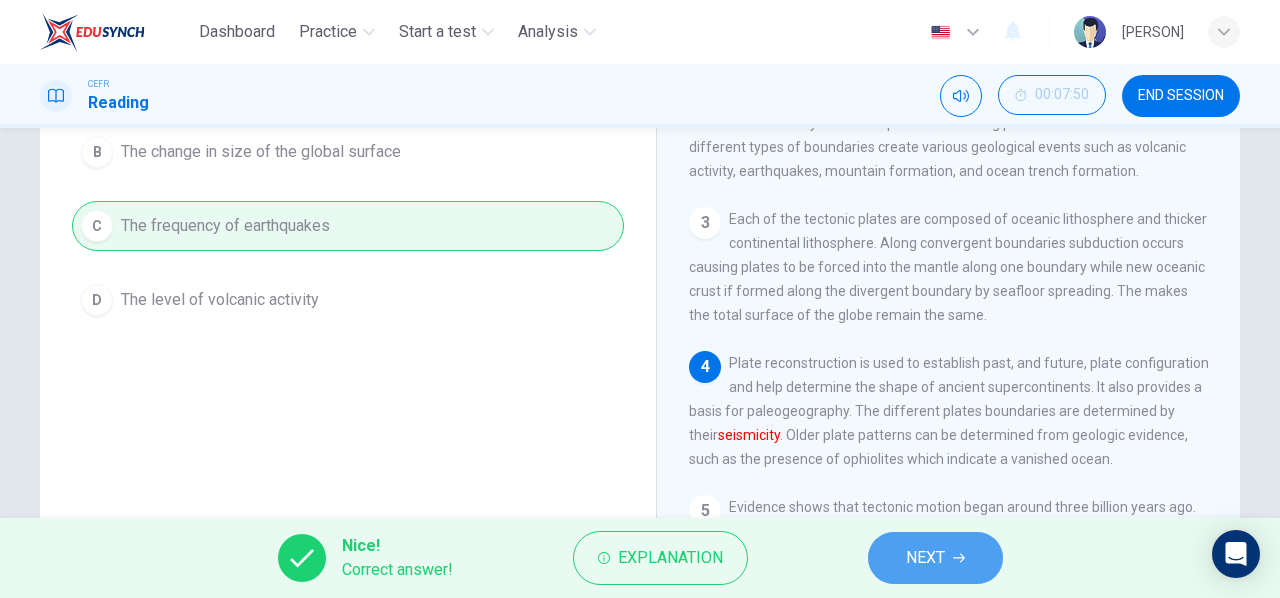 click on "NEXT" at bounding box center (925, 558) 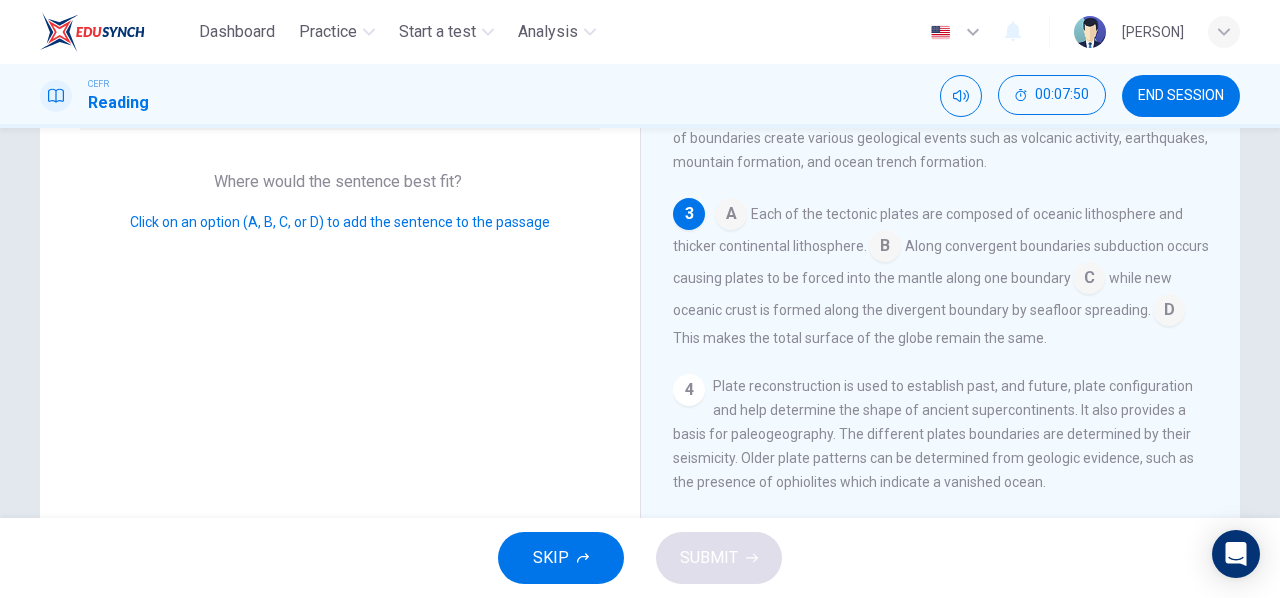 scroll, scrollTop: 269, scrollLeft: 0, axis: vertical 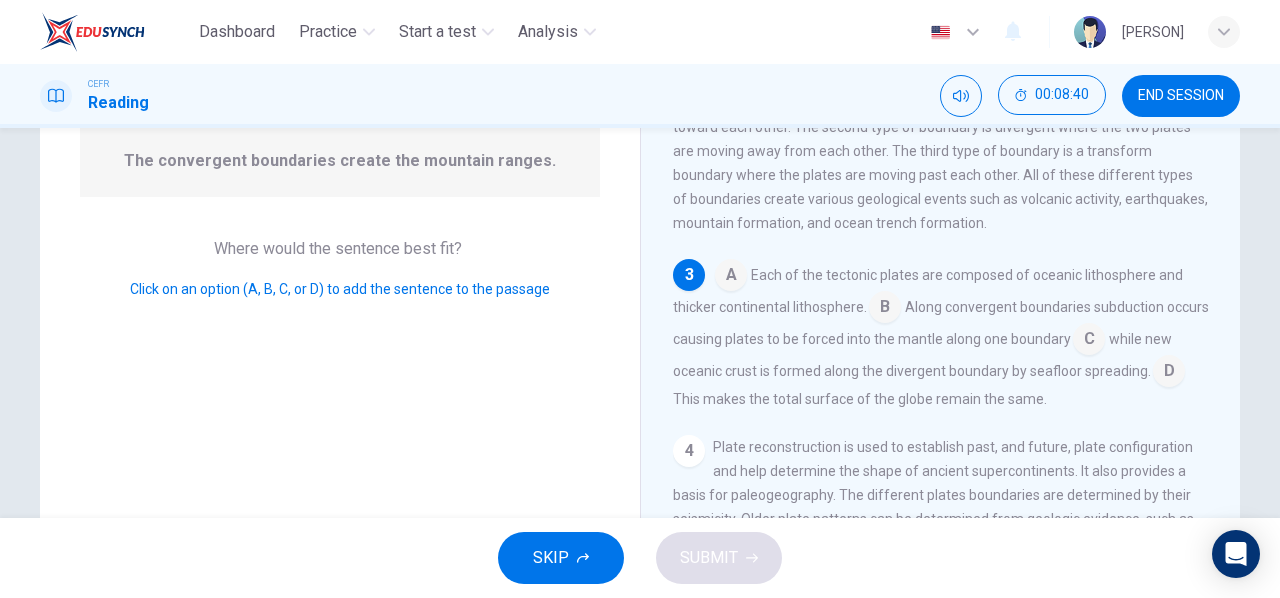 click at bounding box center (731, 277) 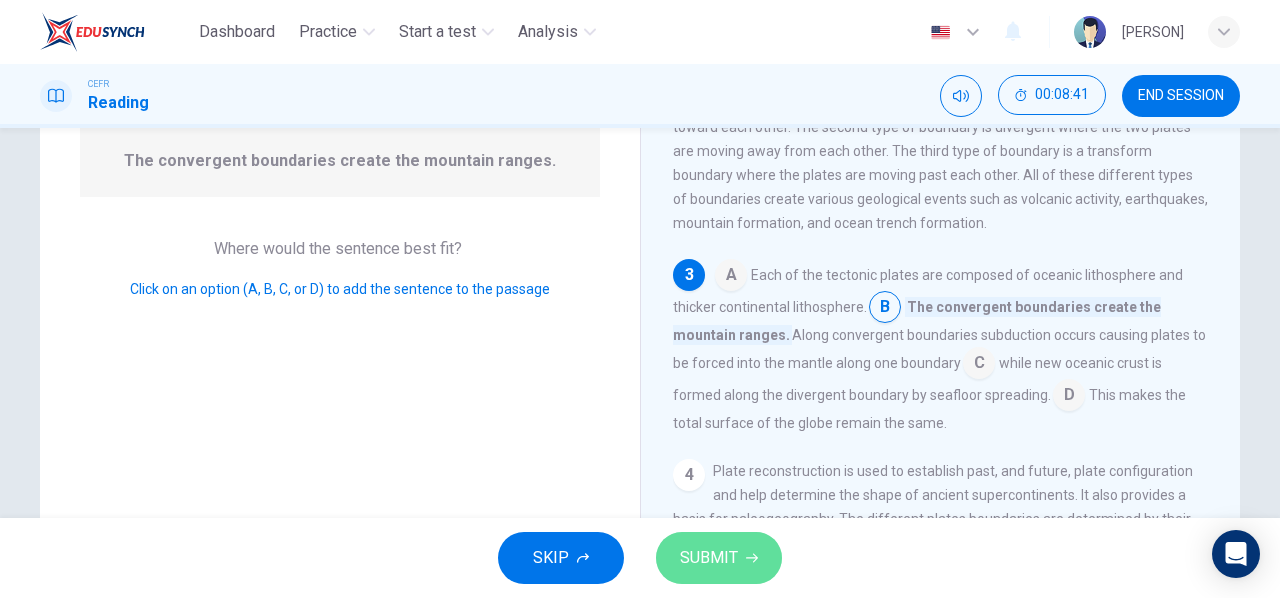 click on "SUBMIT" at bounding box center (719, 558) 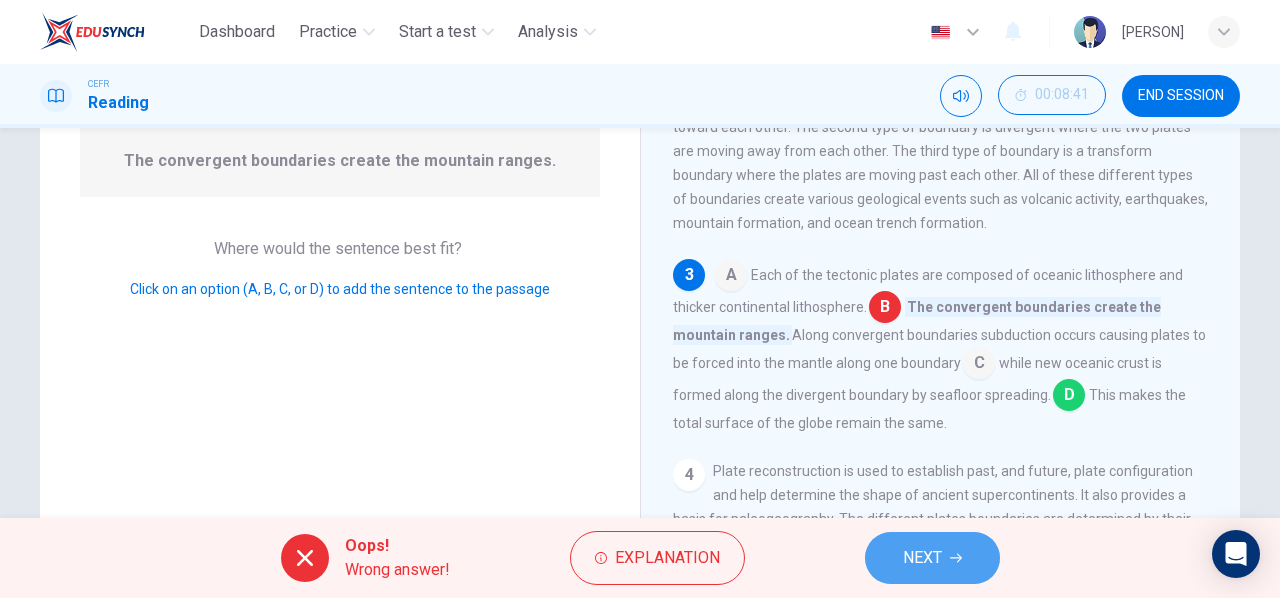click on "NEXT" at bounding box center (932, 558) 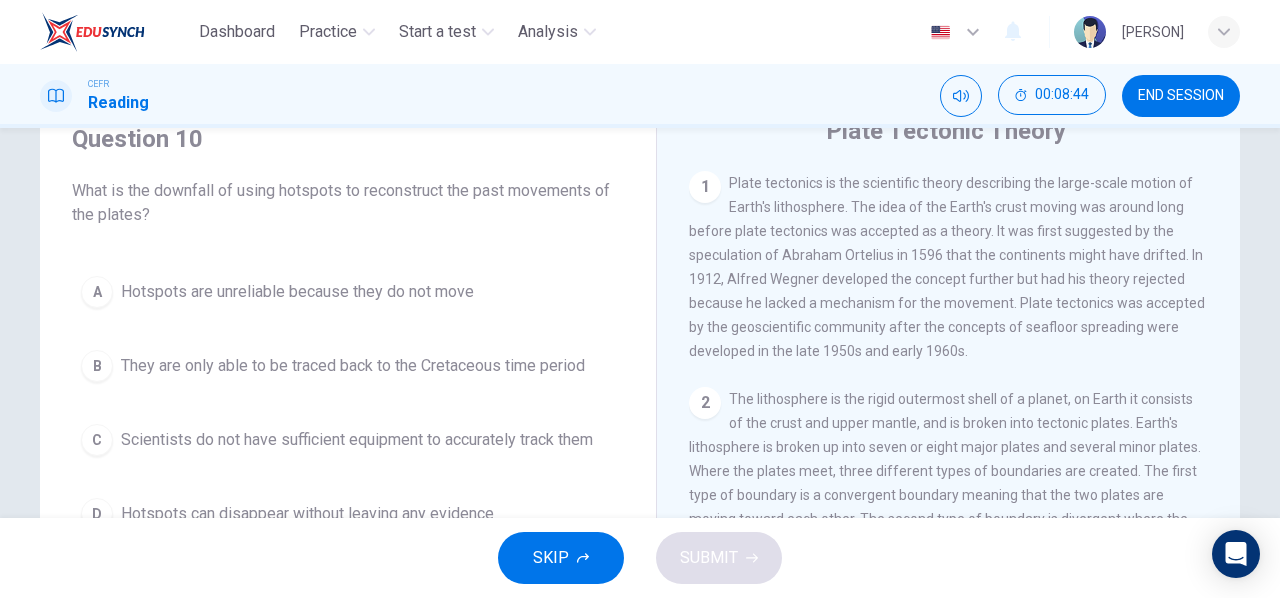 scroll, scrollTop: 87, scrollLeft: 0, axis: vertical 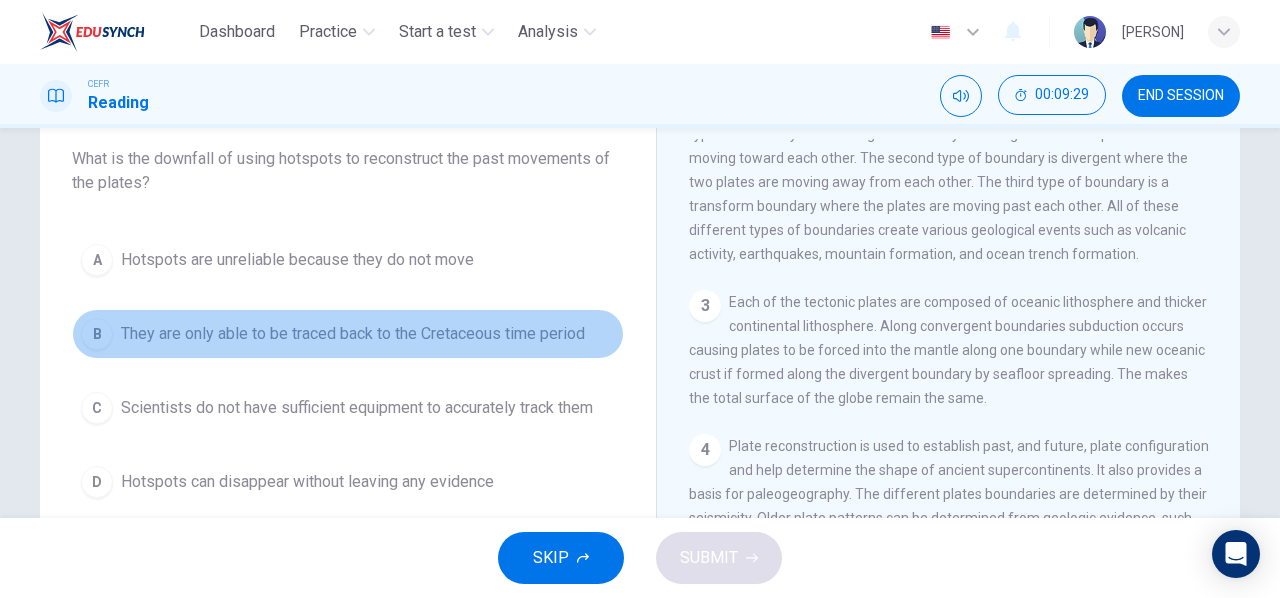 click on "B" at bounding box center (97, 260) 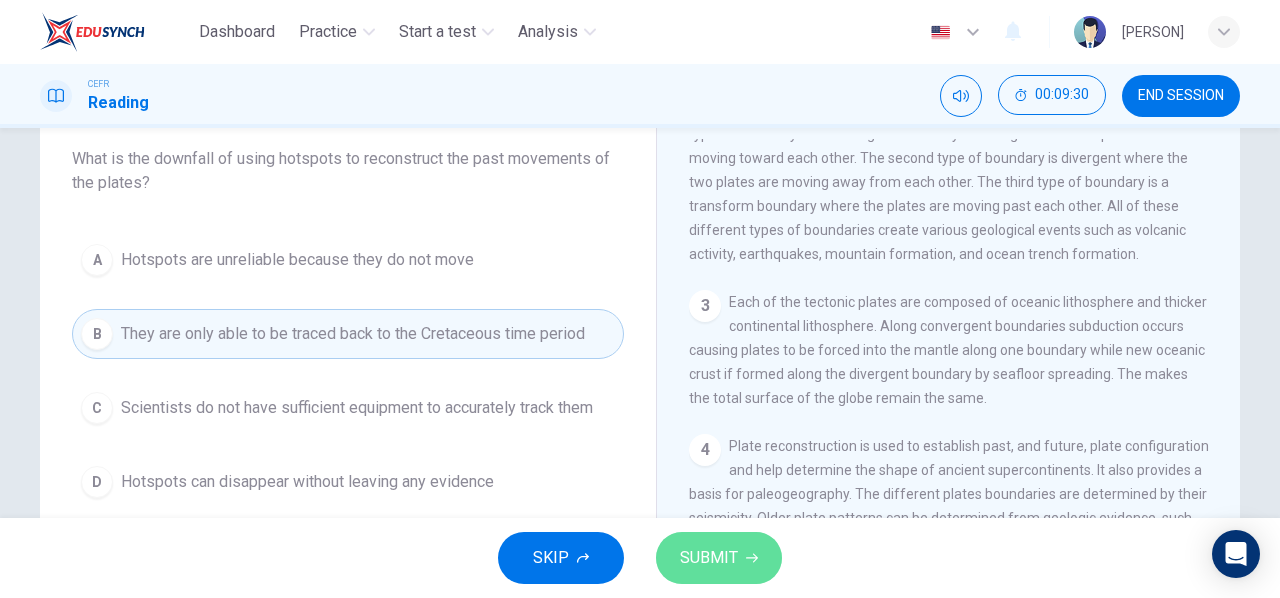 click on "SUBMIT" at bounding box center [709, 558] 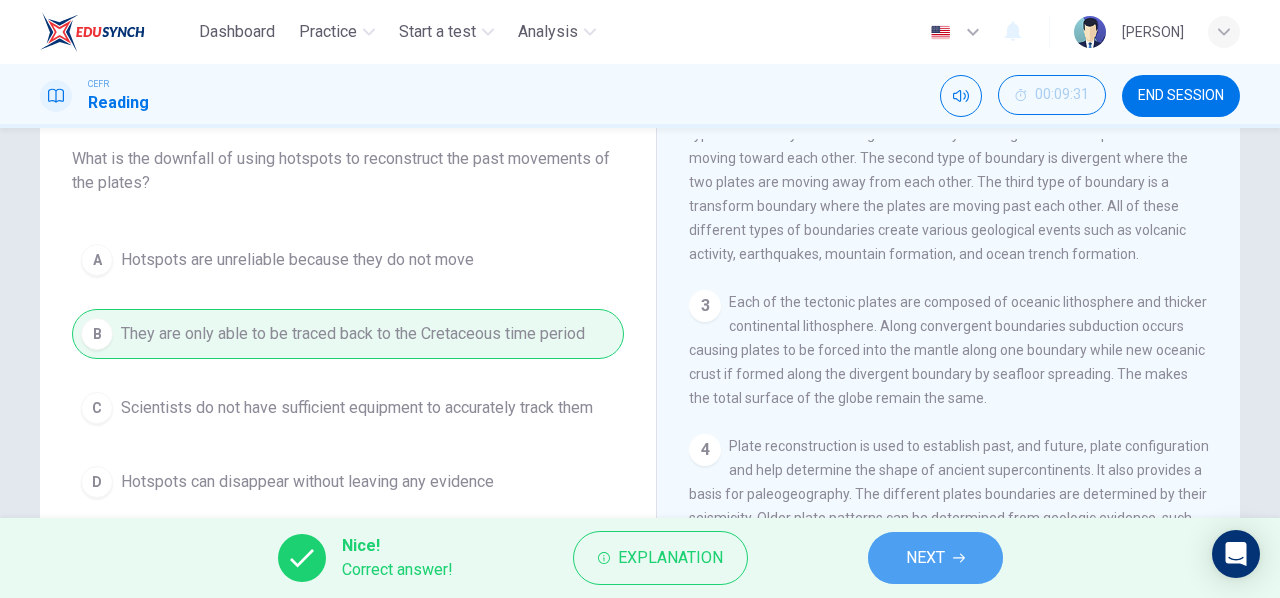 click on "NEXT" at bounding box center [935, 558] 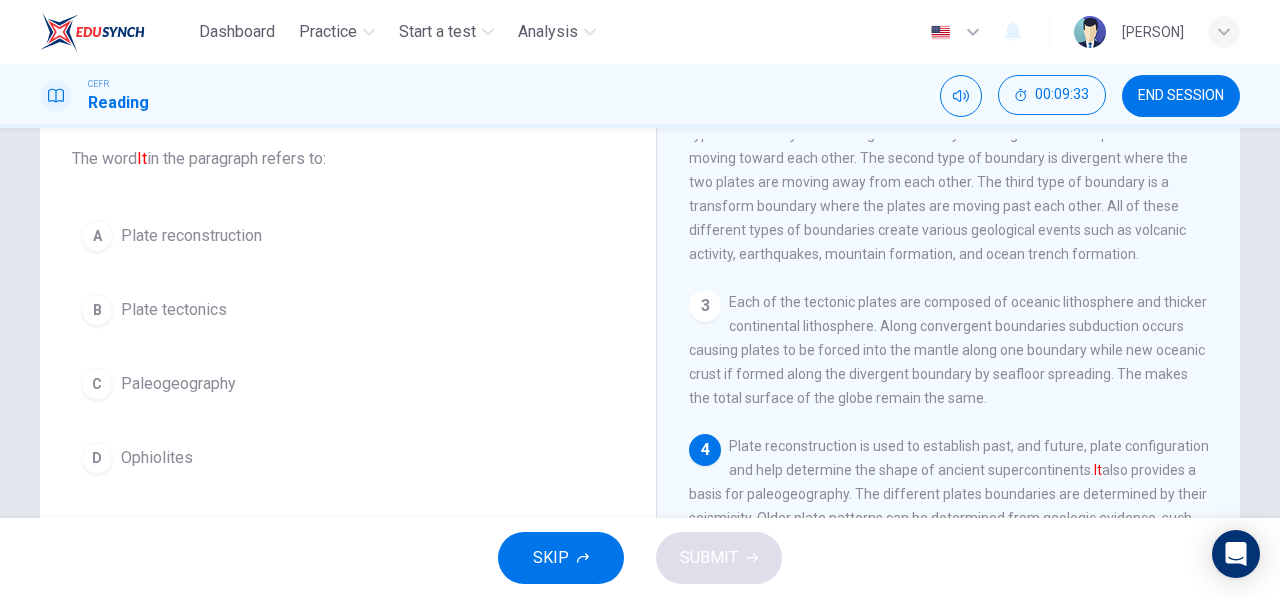 scroll, scrollTop: 155, scrollLeft: 0, axis: vertical 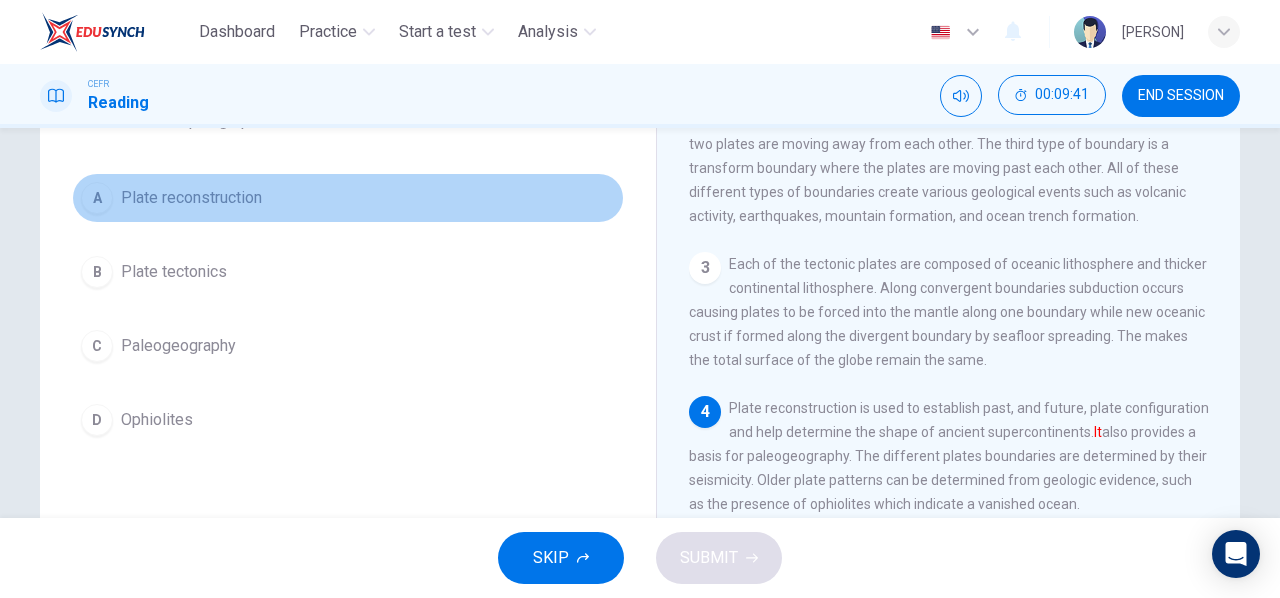 click on "A" at bounding box center (97, 198) 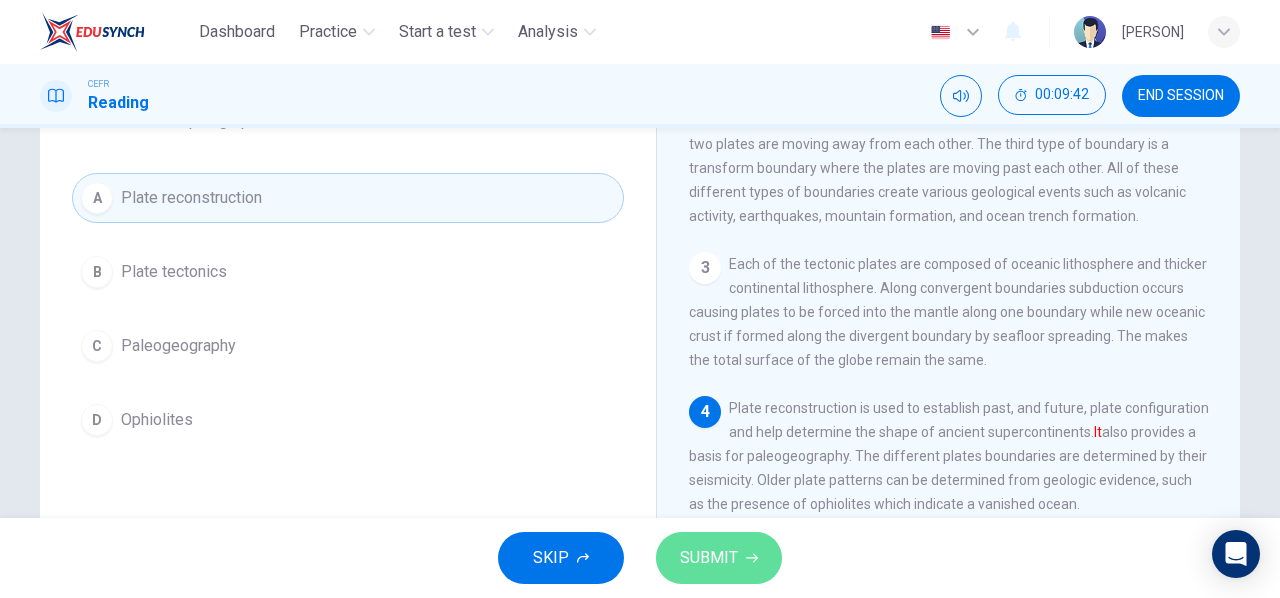 click on "SUBMIT" at bounding box center [709, 558] 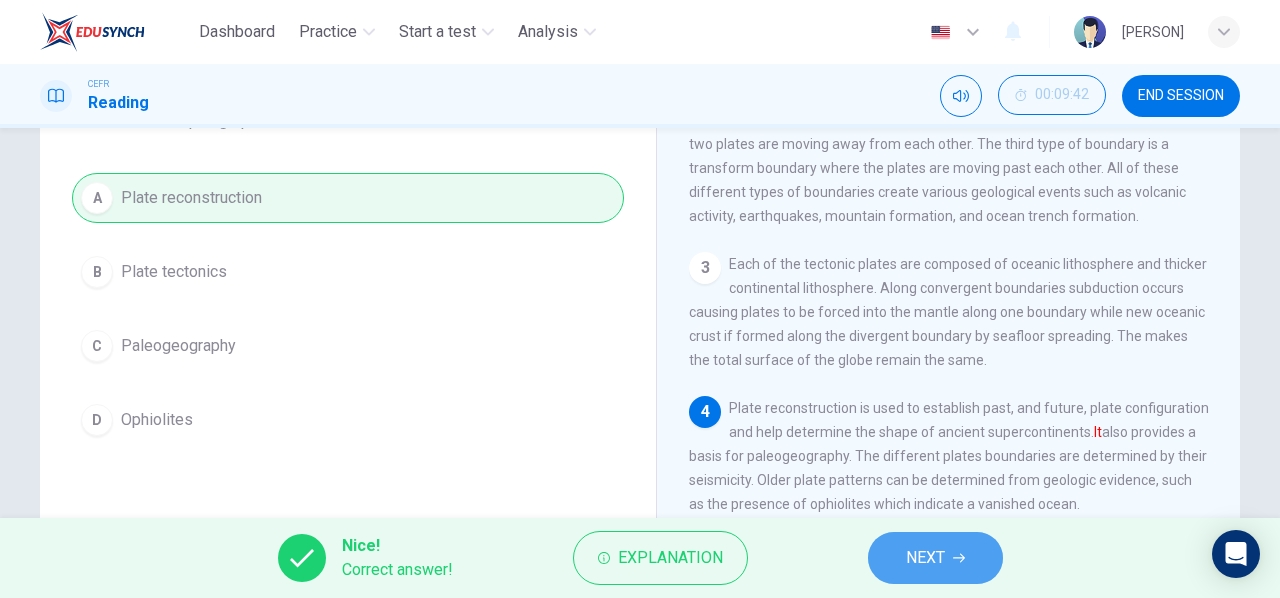 click on "NEXT" at bounding box center [935, 558] 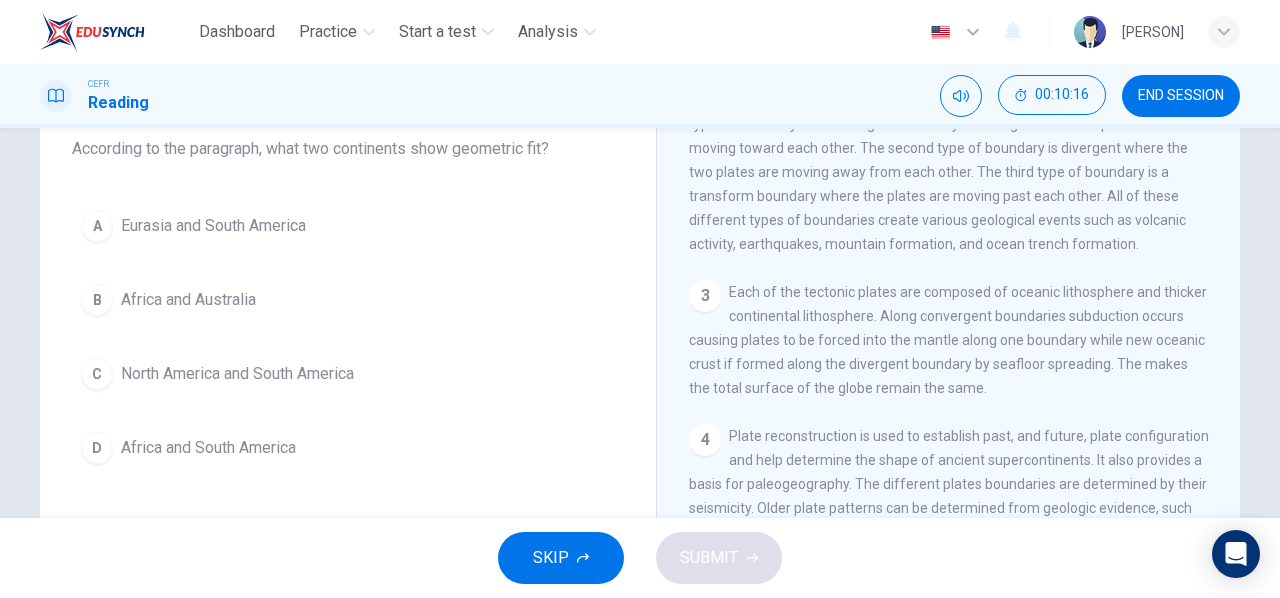 scroll, scrollTop: 125, scrollLeft: 0, axis: vertical 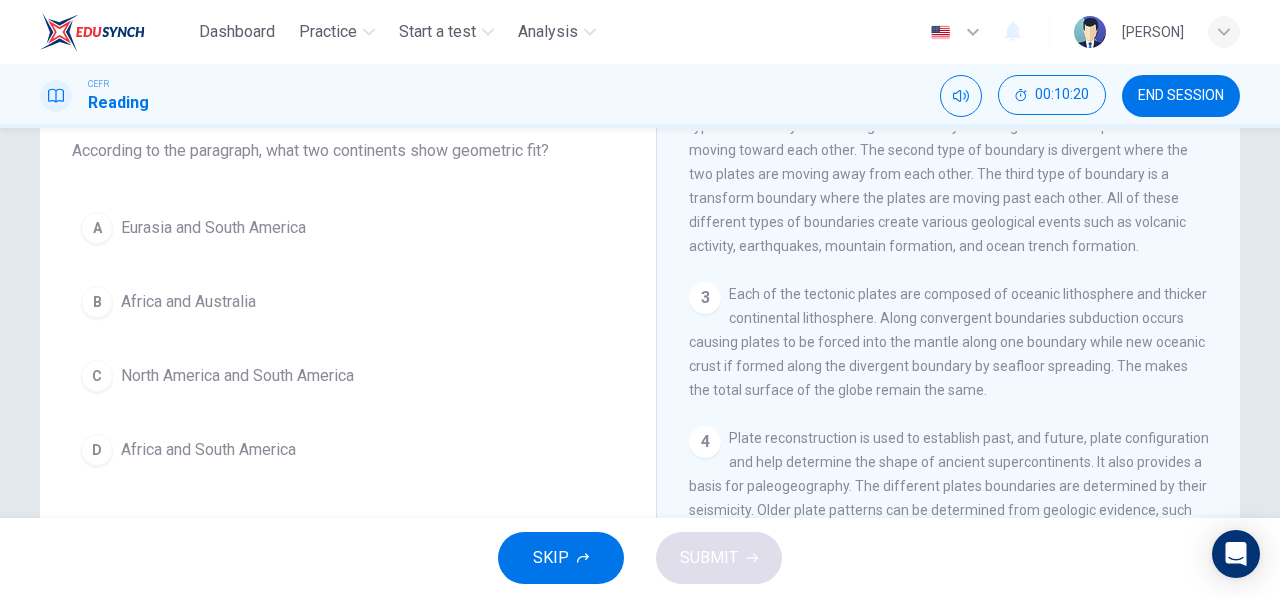 click on "A Eurasia and South America B Africa and Australia C North America and South America D Africa and South America" at bounding box center [348, 339] 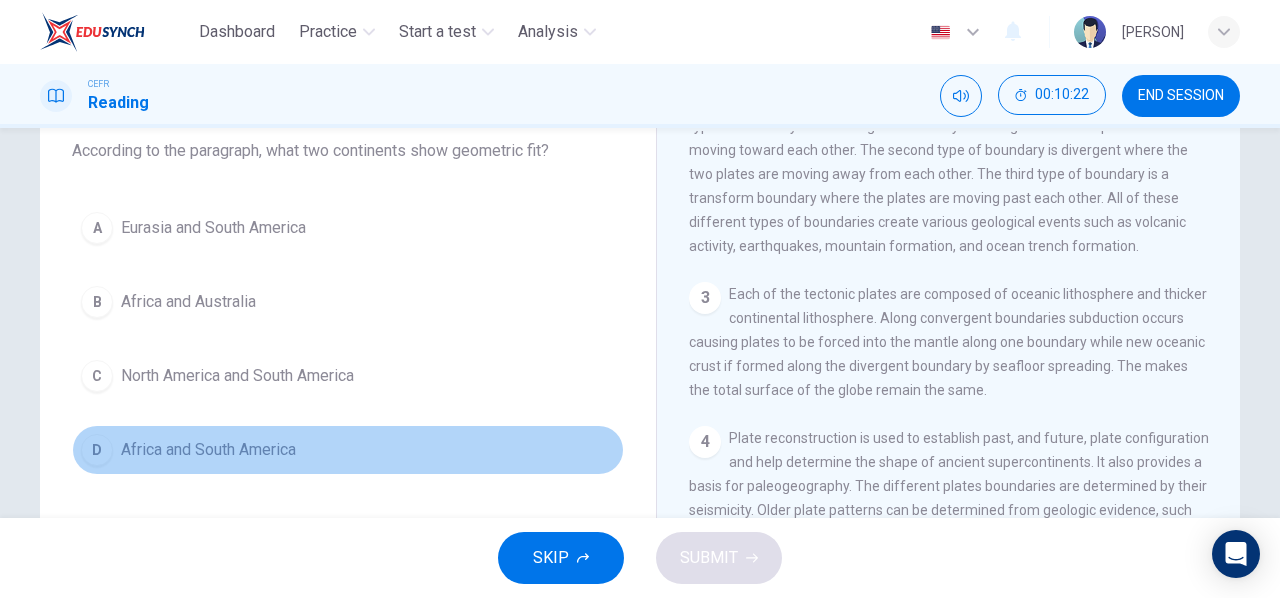 click on "D" at bounding box center (97, 228) 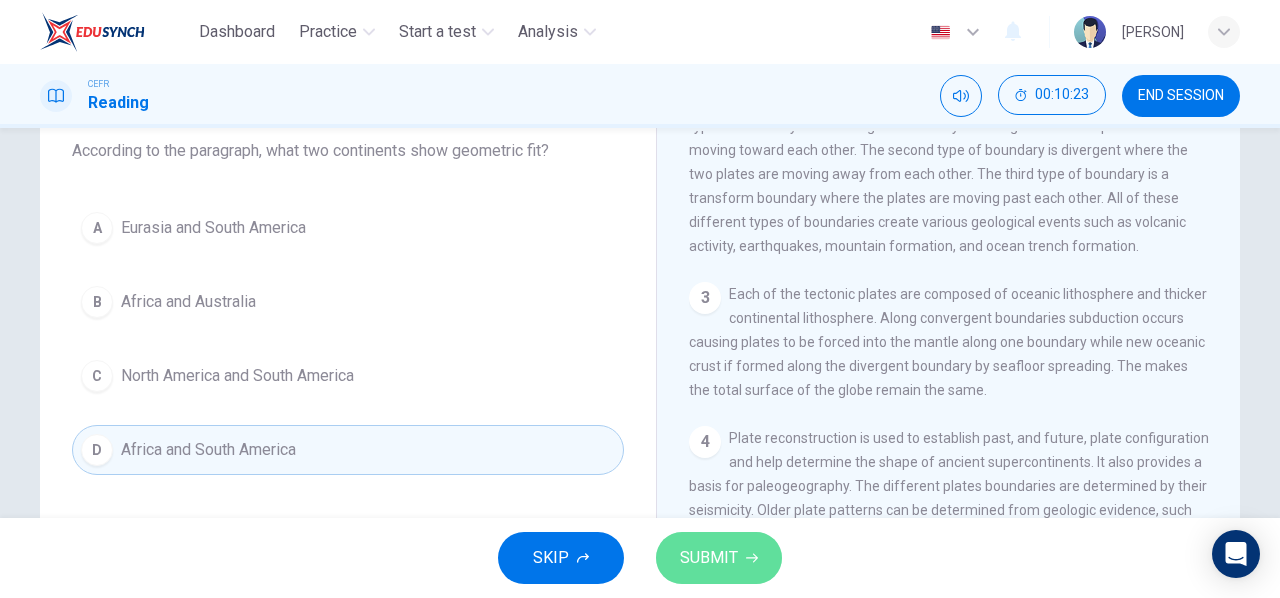 click on "SUBMIT" at bounding box center (709, 558) 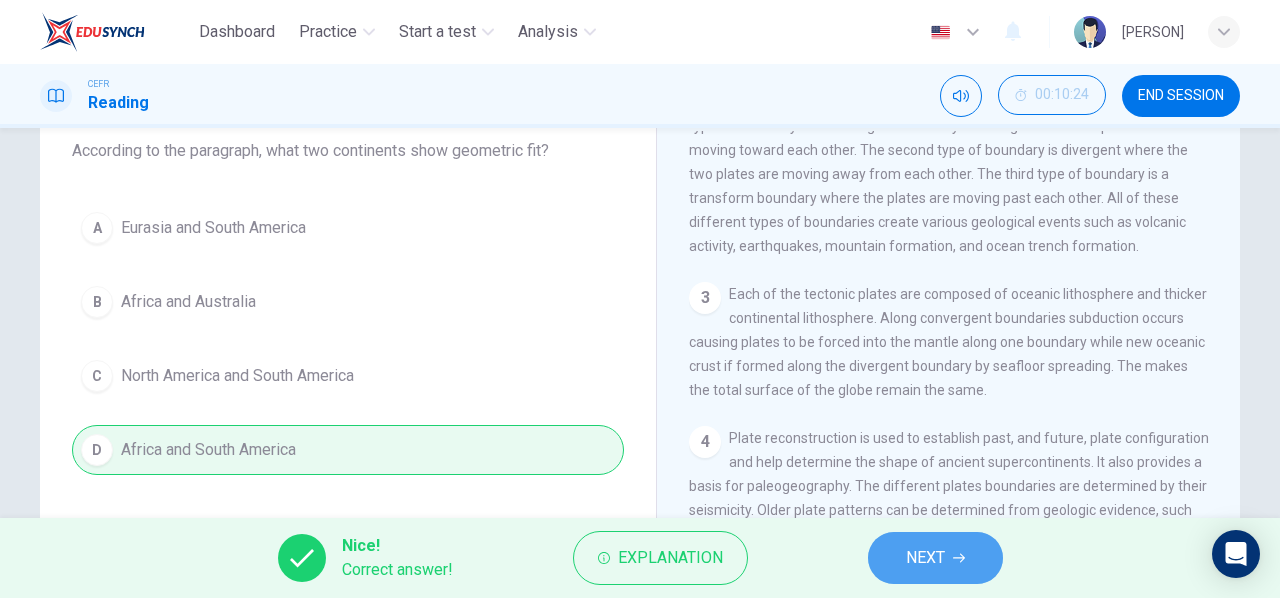 click on "NEXT" at bounding box center [935, 558] 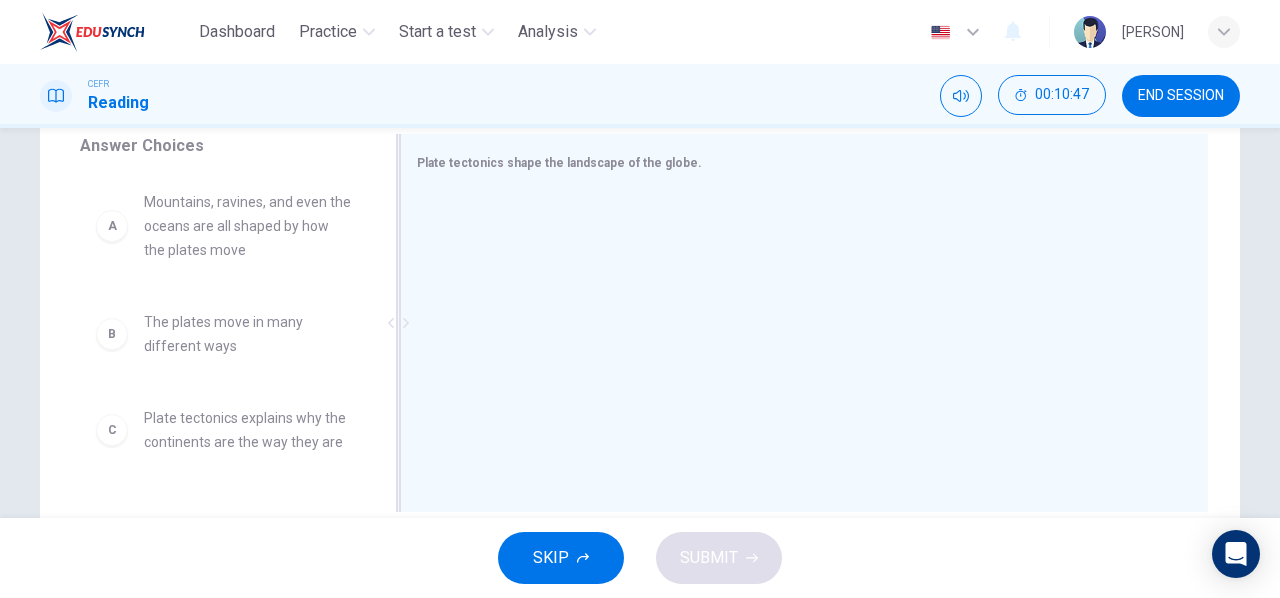 scroll, scrollTop: 340, scrollLeft: 0, axis: vertical 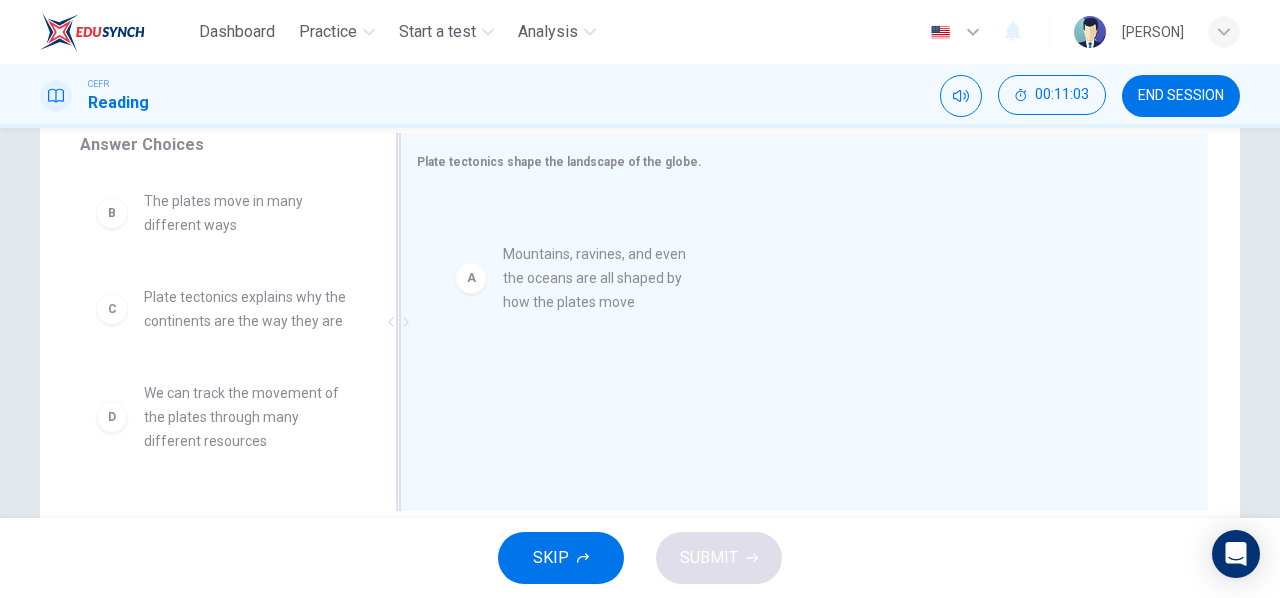 drag, startPoint x: 224, startPoint y: 248, endPoint x: 630, endPoint y: 301, distance: 409.44473 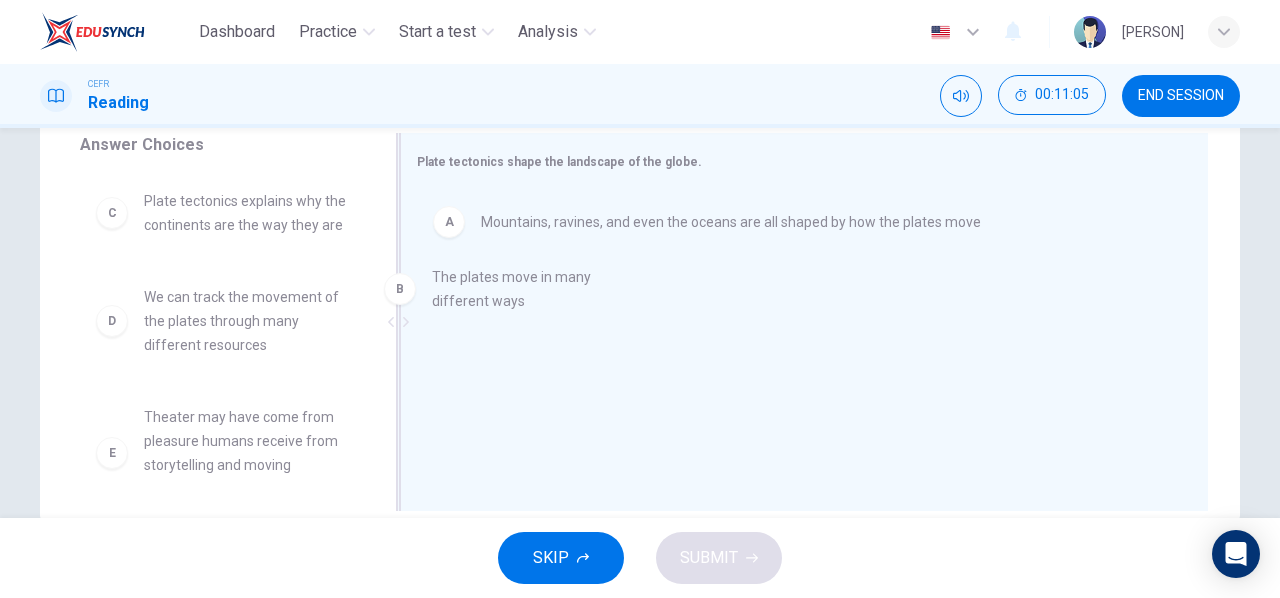 drag, startPoint x: 307, startPoint y: 236, endPoint x: 666, endPoint y: 321, distance: 368.92548 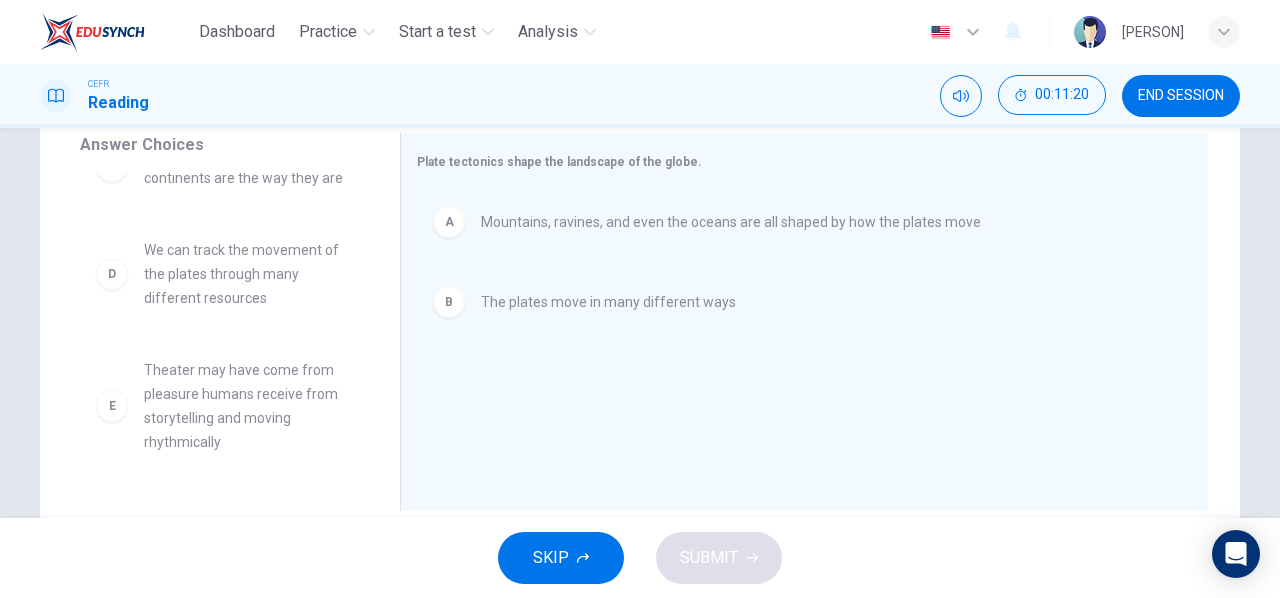 scroll, scrollTop: 0, scrollLeft: 0, axis: both 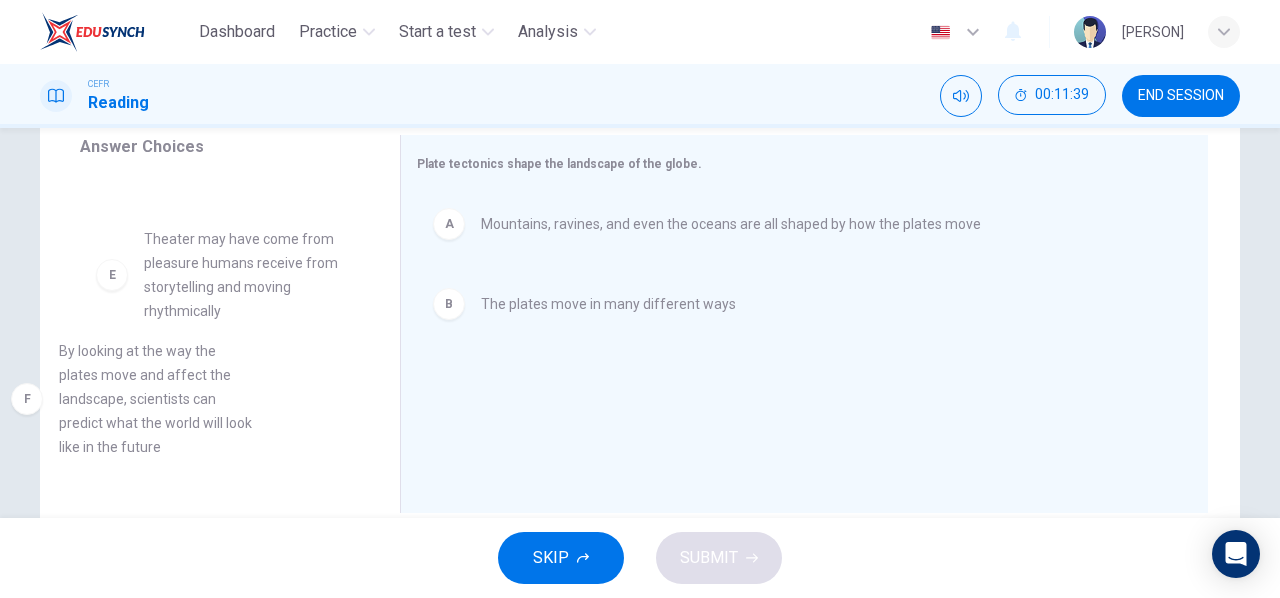 drag, startPoint x: 252, startPoint y: 425, endPoint x: 183, endPoint y: 396, distance: 74.84651 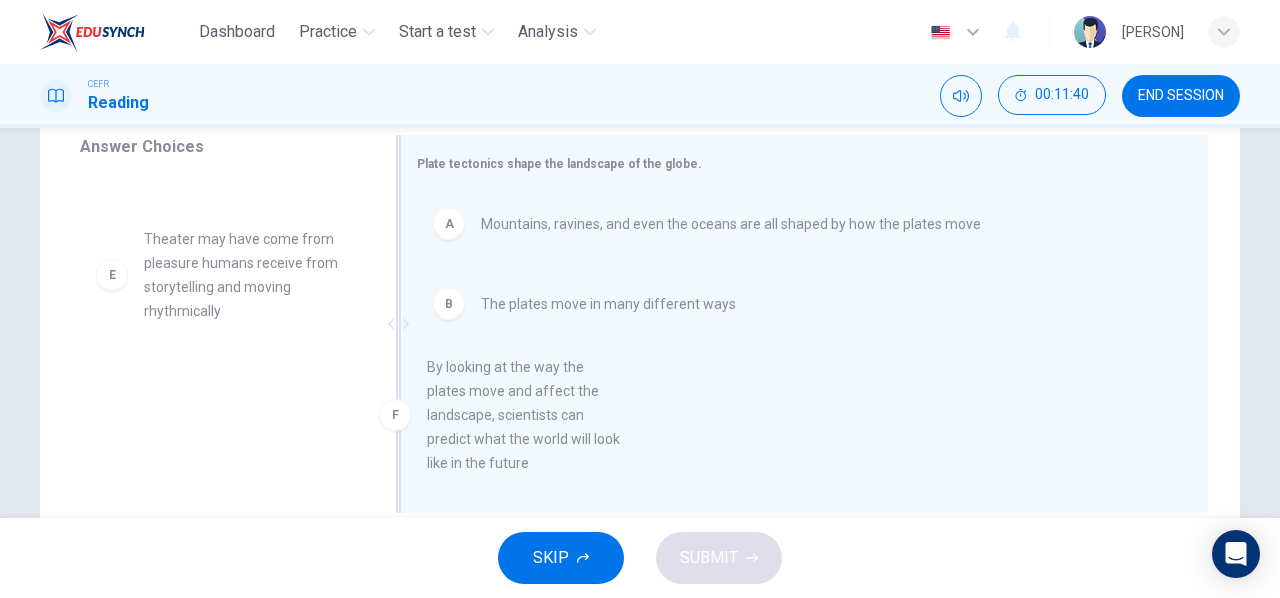 drag, startPoint x: 183, startPoint y: 396, endPoint x: 500, endPoint y: 381, distance: 317.3547 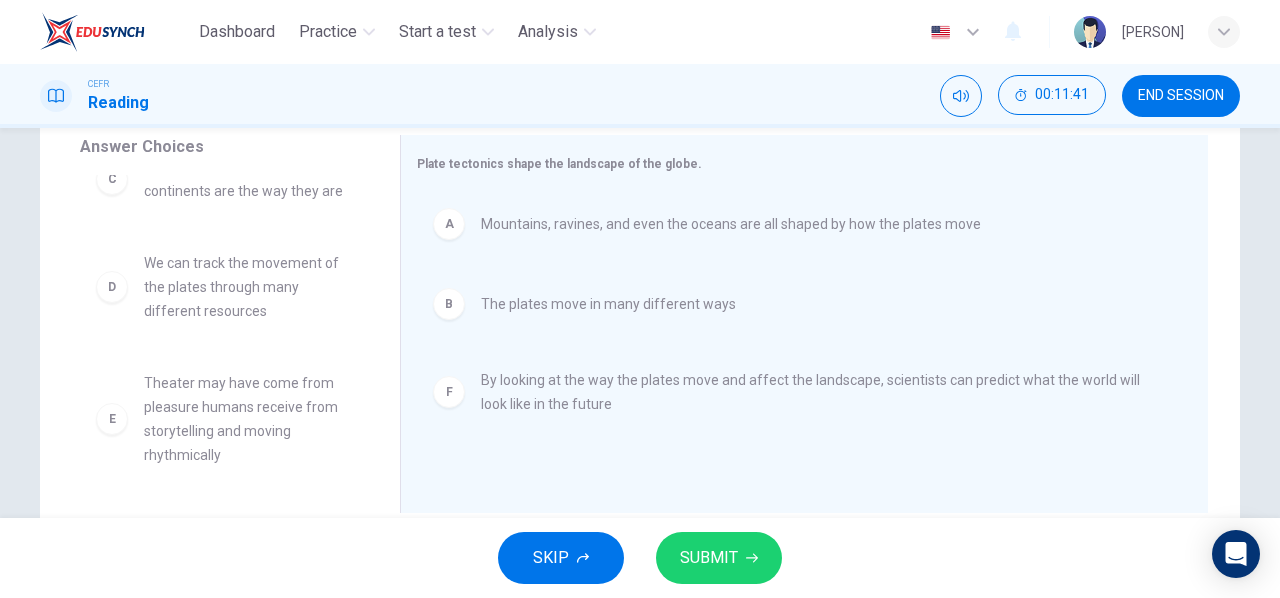 scroll, scrollTop: 60, scrollLeft: 0, axis: vertical 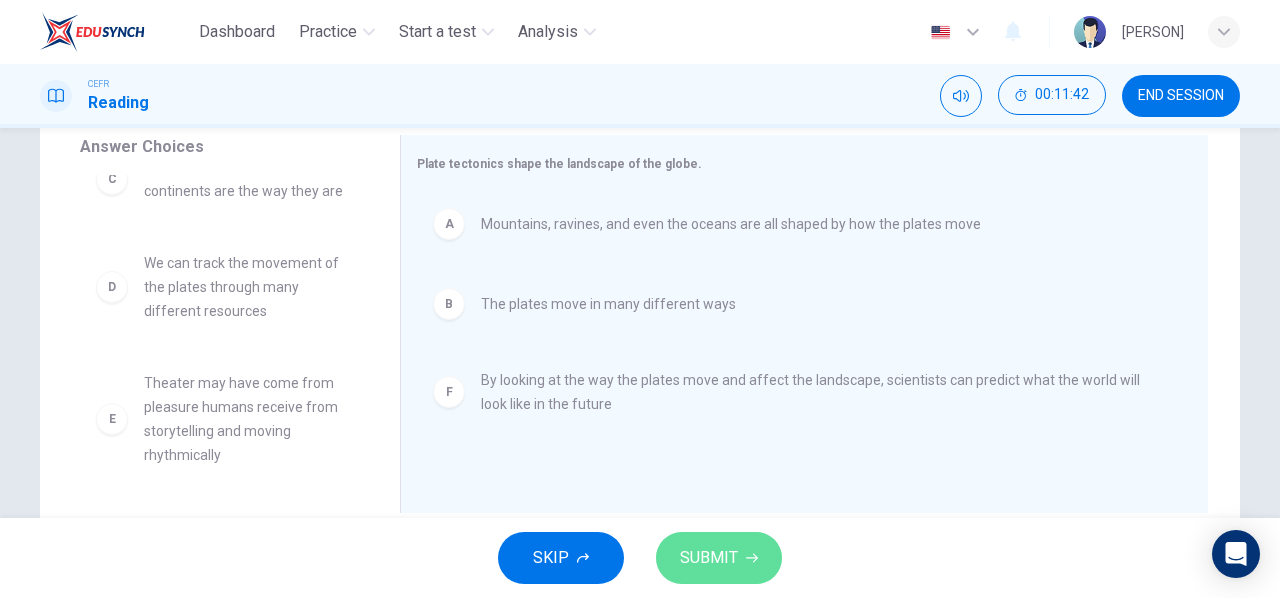 click at bounding box center (752, 558) 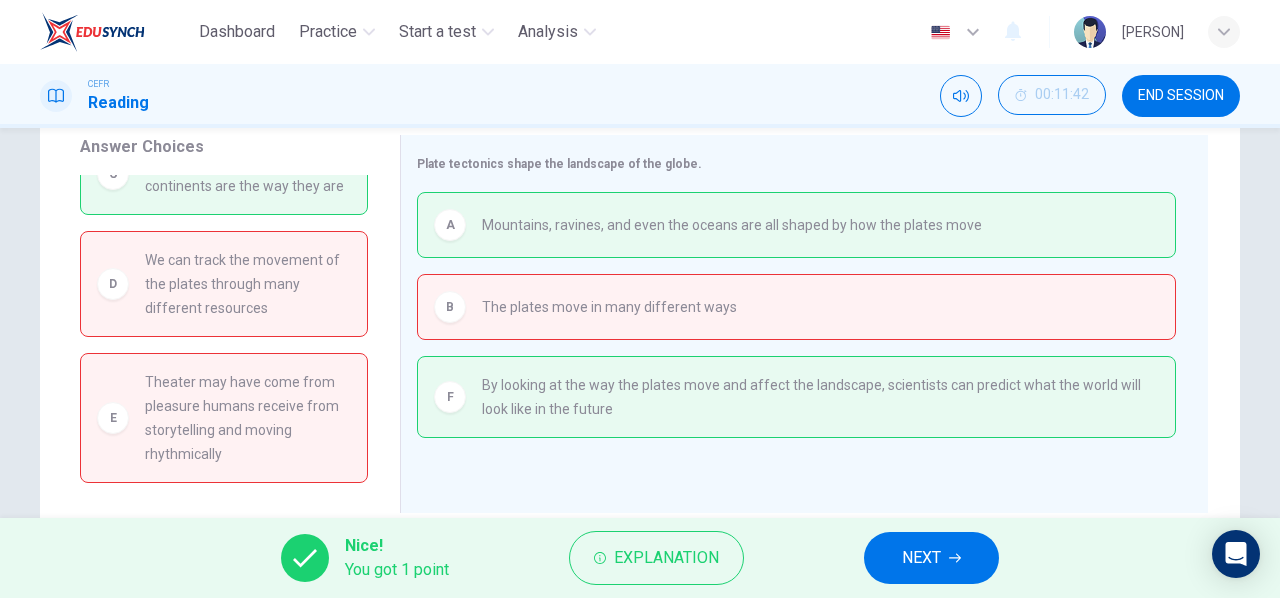 scroll, scrollTop: 0, scrollLeft: 0, axis: both 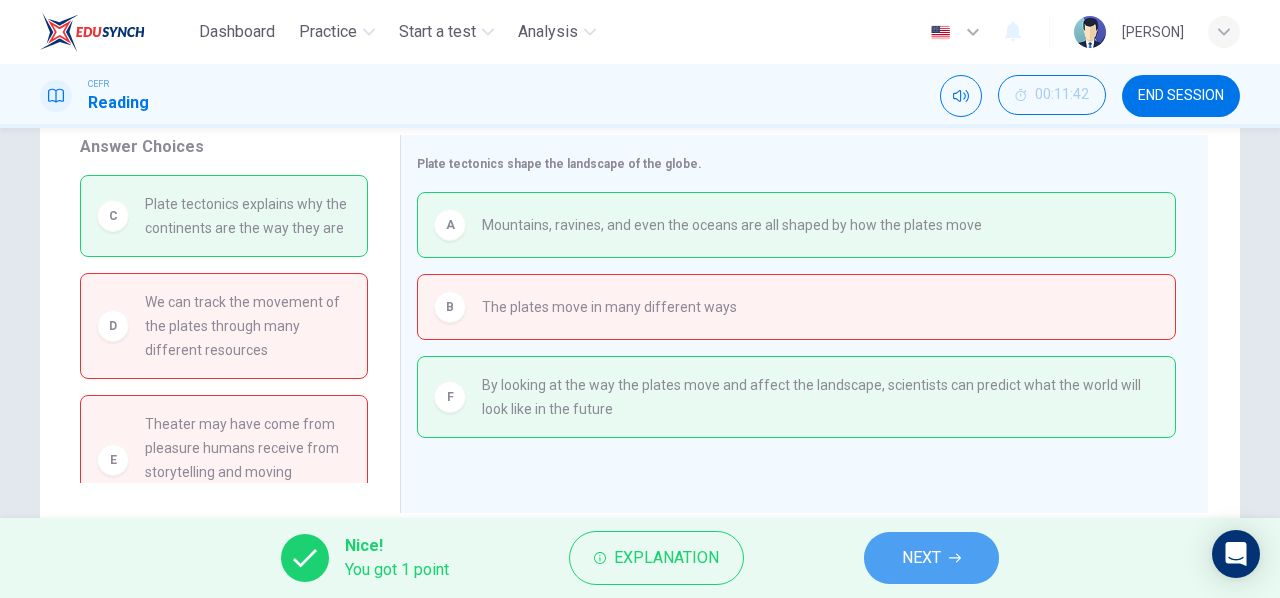 click on "NEXT" at bounding box center (921, 558) 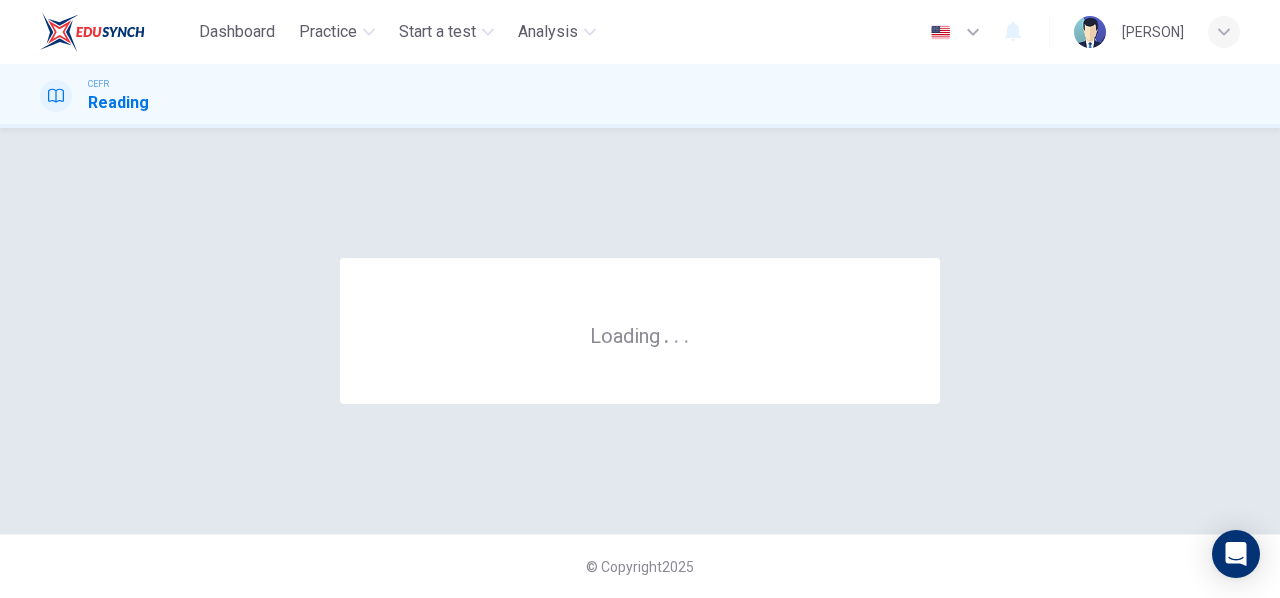 scroll, scrollTop: 0, scrollLeft: 0, axis: both 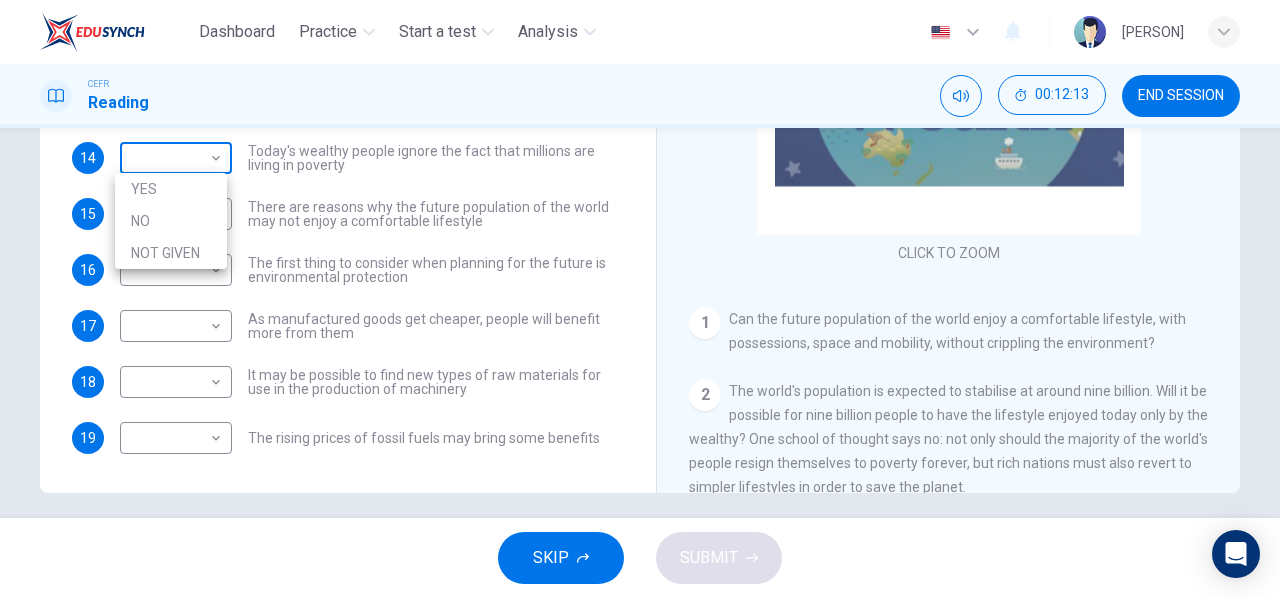 click on "Dashboard Practice Start a test Analysis English en ​ [PERSON] CEFR Reading 00:12:13 END SESSION Questions 14 - 19 Do the following statements reflect the claims of the writer in the Reading Passage?
In the boxes below, write YES if the statement agrees with the views of the writer NO if the statement contradicts the views of the writer NOT GIVEN if it is impossible to say what the writer thinks about this 14 ​ ​ Today's wealthy people ignore the fact that millions are living in poverty 15 ​ ​ There are reasons why the future population of the world may not enjoy a comfortable lifestyle 16 ​ ​ The first thing to consider when planning for the future is environmental protection 17 ​ ​ As manufactured goods get cheaper, people will benefit more from them 18 ​ ​ It may be possible to find new types of raw materials for use in the production of machinery 19 ​ ​ The rising prices of fossil fuels may bring some benefits Worldly Wealth CLICK TO ZOOM Click to Zoom 1" at bounding box center (640, 299) 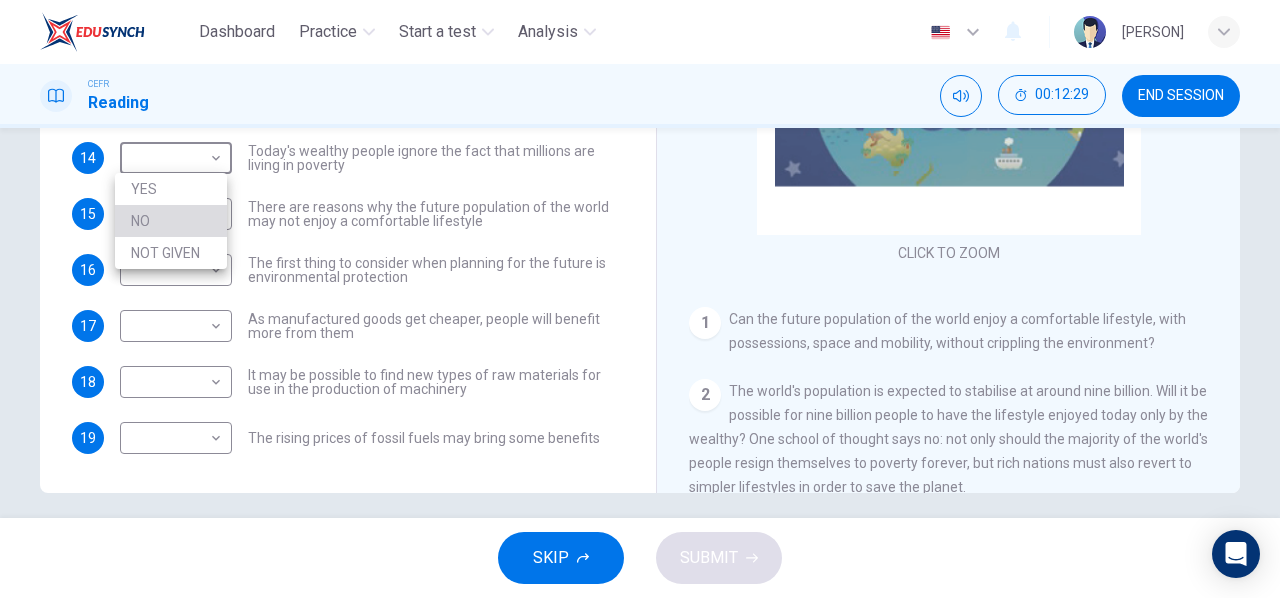 click on "NO" at bounding box center (171, 221) 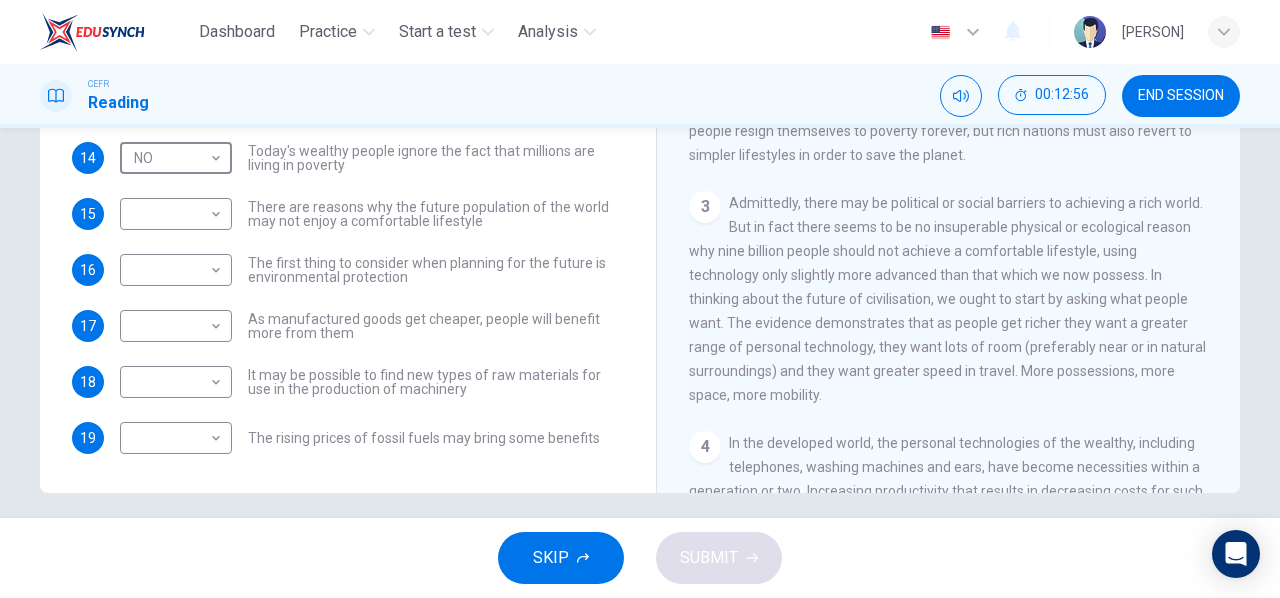 scroll, scrollTop: 349, scrollLeft: 0, axis: vertical 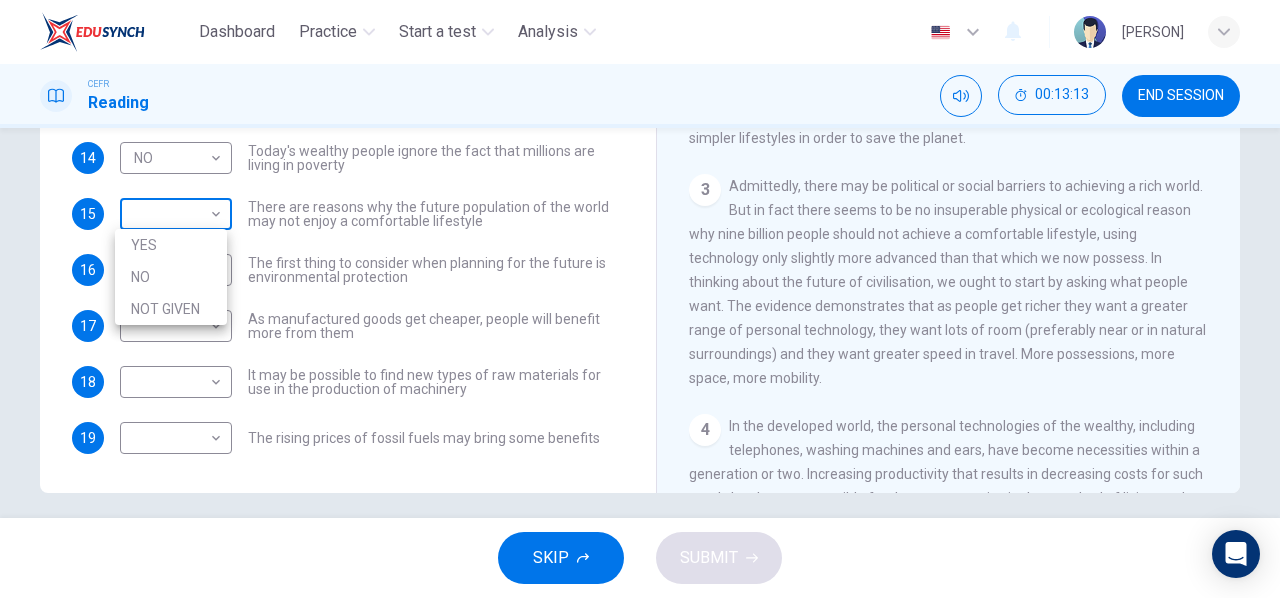 click on "Dashboard Practice Start a test Analysis English en ​ [PERSON] CEFR Reading 00:13:13 END SESSION Questions 14 - 19 Do the following statements reflect the claims of the writer in the Reading Passage?
In the boxes below, write YES if the statement agrees with the views of the writer NO if the statement contradicts the views of the writer NOT GIVEN if it is impossible to say what the writer thinks about this 14 NO NO ​ Today's wealthy people ignore the fact that millions are living in poverty 15 ​ ​ There are reasons why the future population of the world may not enjoy a comfortable lifestyle 16 ​ ​ The first thing to consider when planning for the future is environmental protection 17 ​ ​ As manufactured goods get cheaper, people will benefit more from them 18 ​ ​ It may be possible to find new types of raw materials for use in the production of machinery 19 ​ ​ The rising prices of fossil fuels may bring some benefits Worldly Wealth CLICK TO ZOOM Click to Zoom" at bounding box center [640, 299] 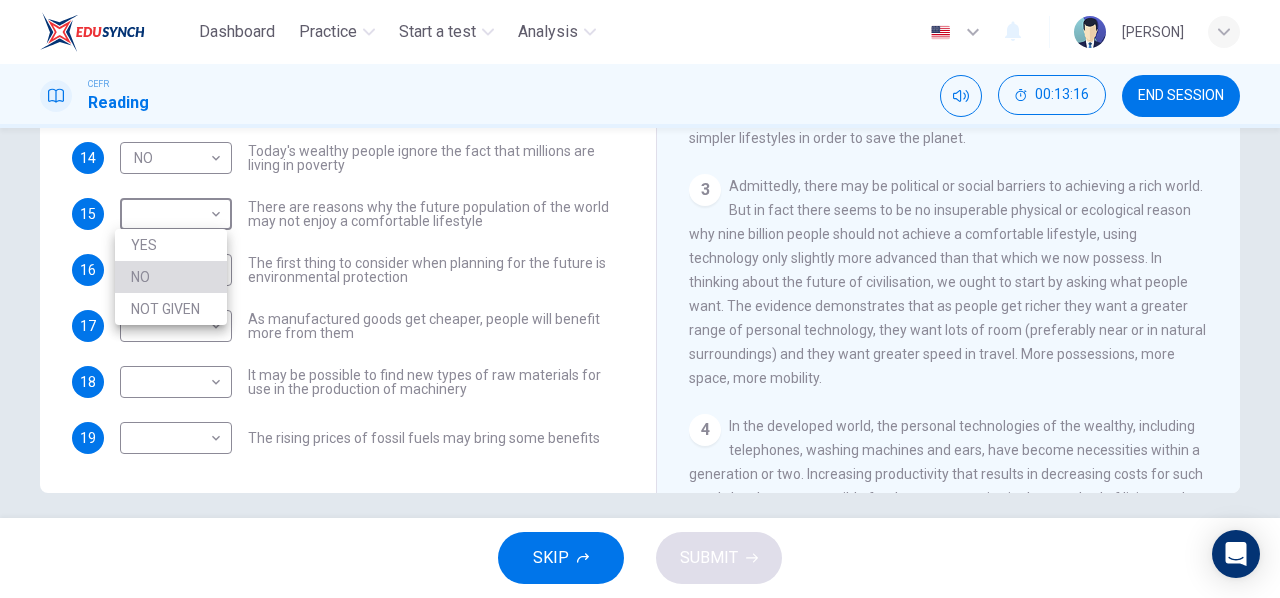click on "NO" at bounding box center [171, 277] 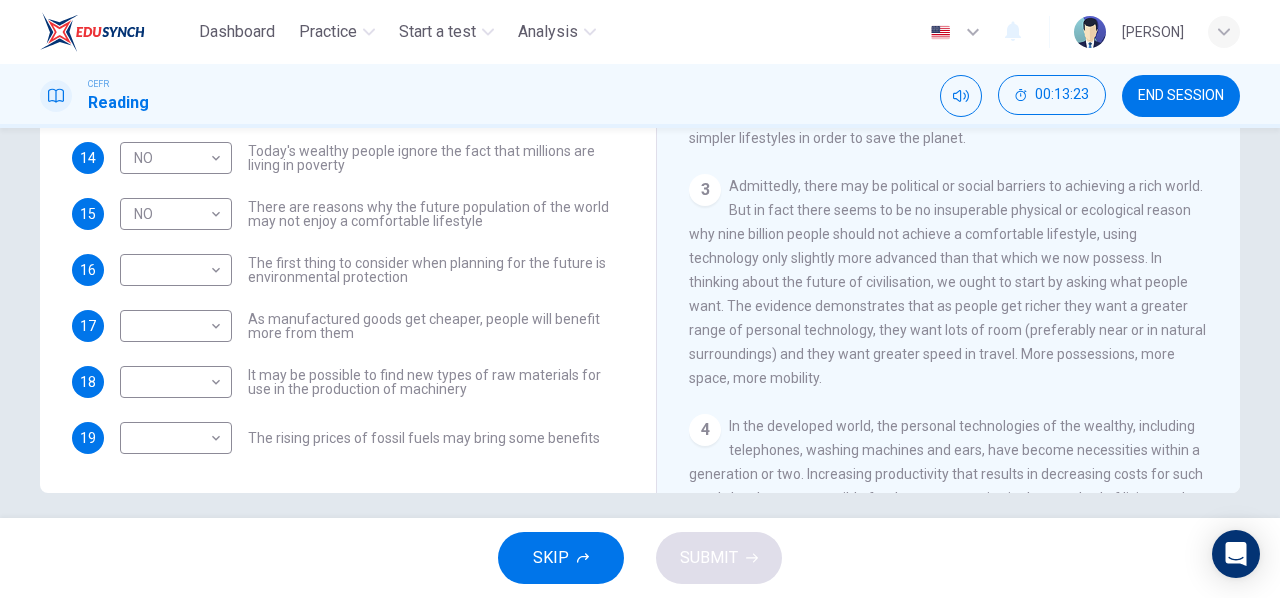 click on "3 Admittedly, there may be political or social barriers to achieving a rich world. But in fact there seems to be no insuperable physical or ecological reason why nine billion people should not achieve a comfortable lifestyle, using technology only slightly more advanced than that which we now possess. In thinking about the future of civilisation, we ought to start by asking what people want. The evidence demonstrates that as people get richer they want a greater range of personal technology, they want lots of room (preferably near or in natural surroundings) and they want greater speed in travel. More possessions, more space, more mobility." at bounding box center [949, 282] 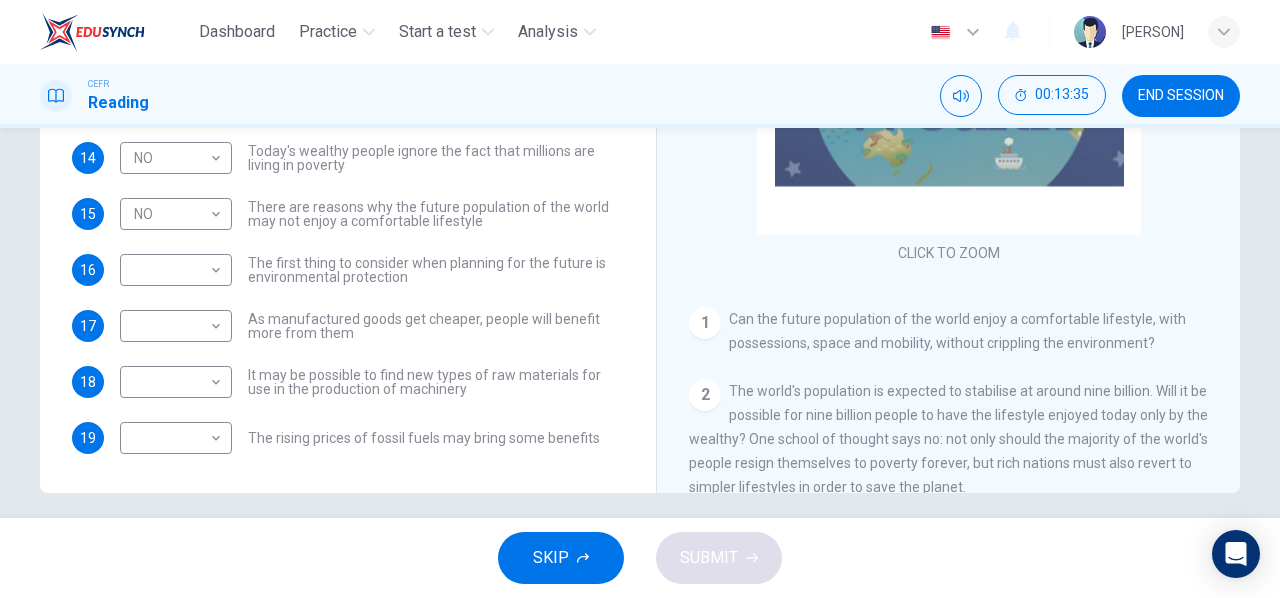 scroll, scrollTop: 147, scrollLeft: 0, axis: vertical 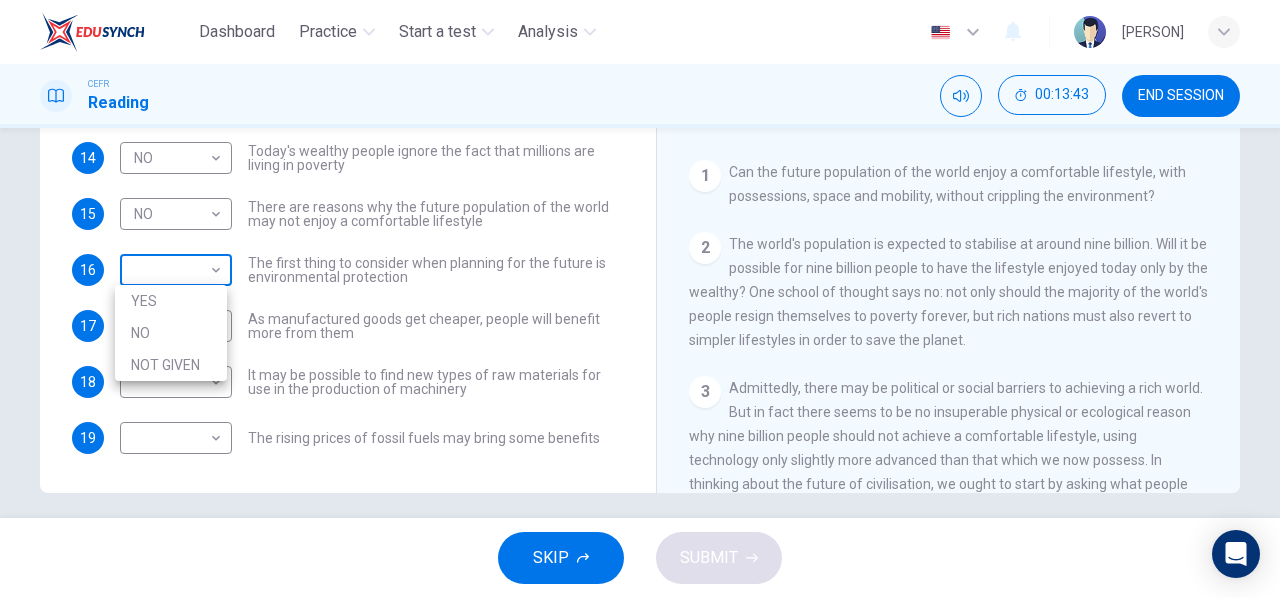 click on "Dashboard Practice Start a test Analysis English en ​ [PERSON] CEFR Reading 00:13:43 END SESSION Questions 14 - 19 Do the following statements reflect the claims of the writer in the Reading Passage?
In the boxes below, write YES if the statement agrees with the views of the writer NO if the statement contradicts the views of the writer NOT GIVEN if it is impossible to say what the writer thinks about this 14 NO NO ​ Today's wealthy people ignore the fact that millions are living in poverty 15 NO NO ​ There are reasons why the future population of the world may not enjoy a comfortable lifestyle 16 ​ ​ The first thing to consider when planning for the future is environmental protection 17 ​ ​ As manufactured goods get cheaper, people will benefit more from them 18 ​ ​ It may be possible to find new types of raw materials for use in the production of machinery 19 ​ ​ The rising prices of fossil fuels may bring some benefits Worldly Wealth CLICK TO ZOOM 1 2 3 4 5 6" at bounding box center (640, 299) 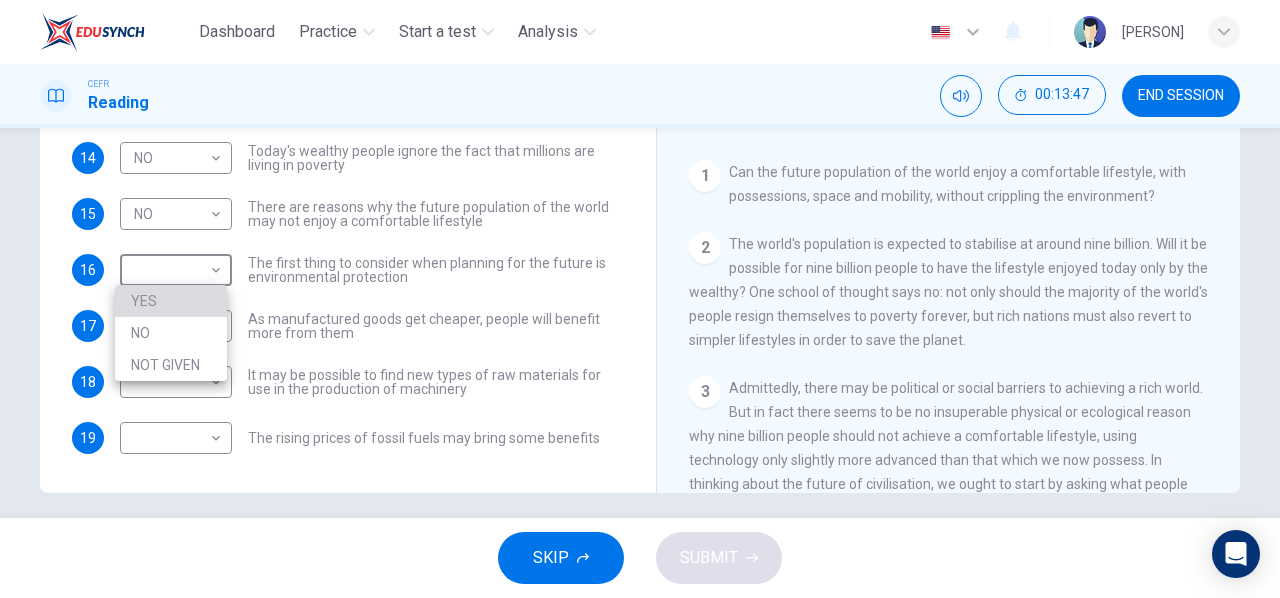 click on "YES" at bounding box center [171, 301] 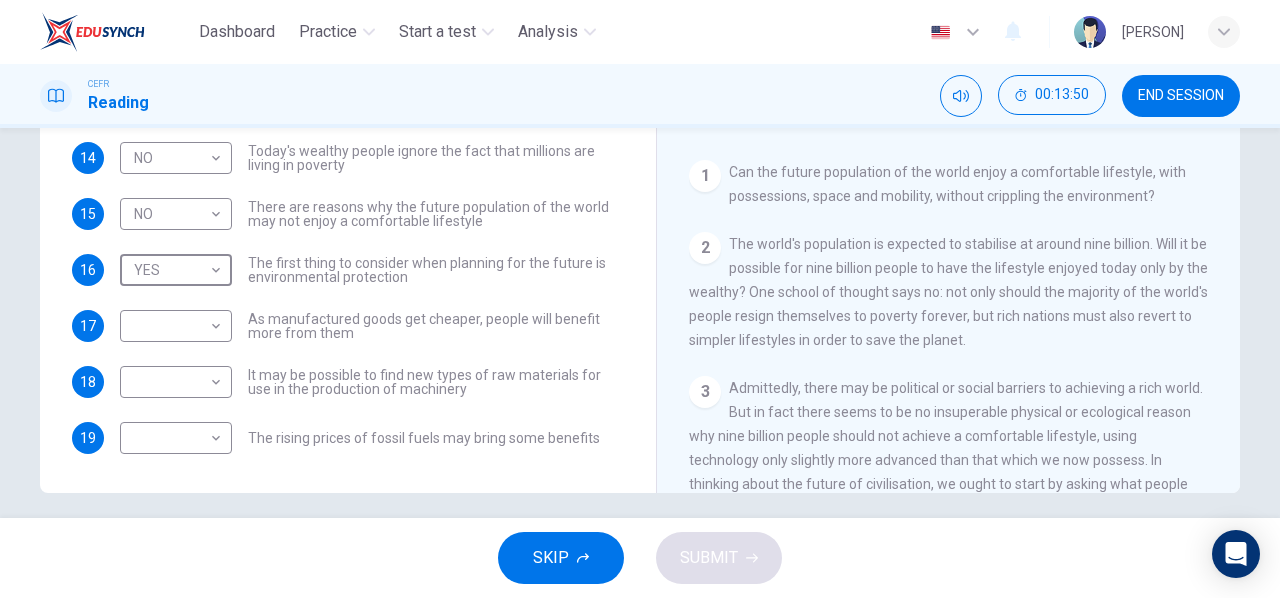 scroll, scrollTop: 385, scrollLeft: 0, axis: vertical 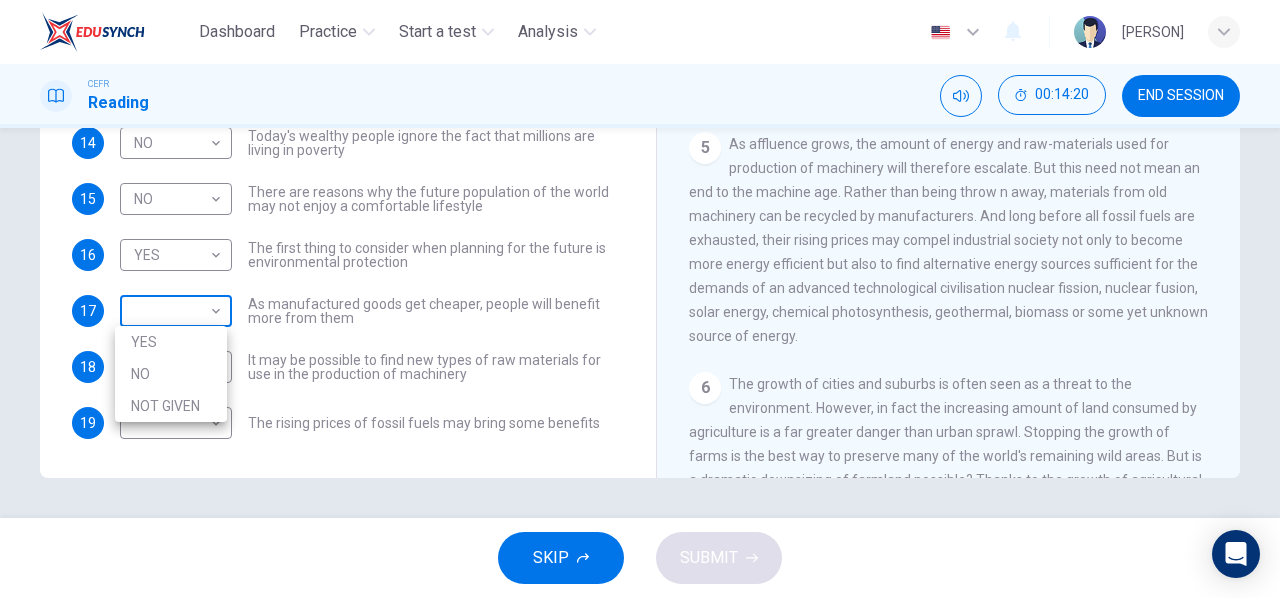 click on "Dashboard Practice Start a test Analysis English en ​ [PERSON] CEFR Reading 00:14:20 END SESSION Questions 14 - 19 Do the following statements reflect the claims of the writer in the Reading Passage?
In the boxes below, write YES if the statement agrees with the views of the writer NO if the statement contradicts the views of the writer NOT GIVEN if it is impossible to say what the writer thinks about this 14 NO NO ​ Today's wealthy people ignore the fact that millions are living in poverty 15 NO NO ​ There are reasons why the future population of the world may not enjoy a comfortable lifestyle 16 YES YES ​ The first thing to consider when planning for the future is environmental protection 17 ​ ​ As manufactured goods get cheaper, people will benefit more from them 18 ​ ​ It may be possible to find new types of raw materials for use in the production of machinery 19 ​ ​ The rising prices of fossil fuels may bring some benefits Worldly Wealth CLICK TO ZOOM 1 2 3 4" at bounding box center [640, 299] 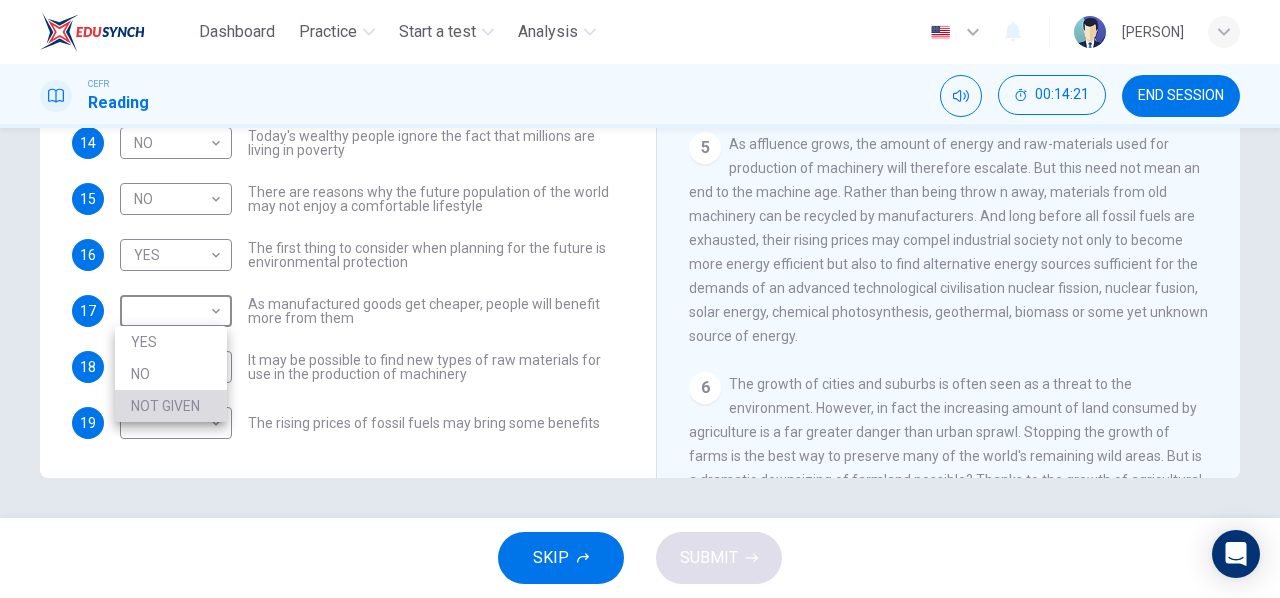 click on "NOT GIVEN" at bounding box center [171, 406] 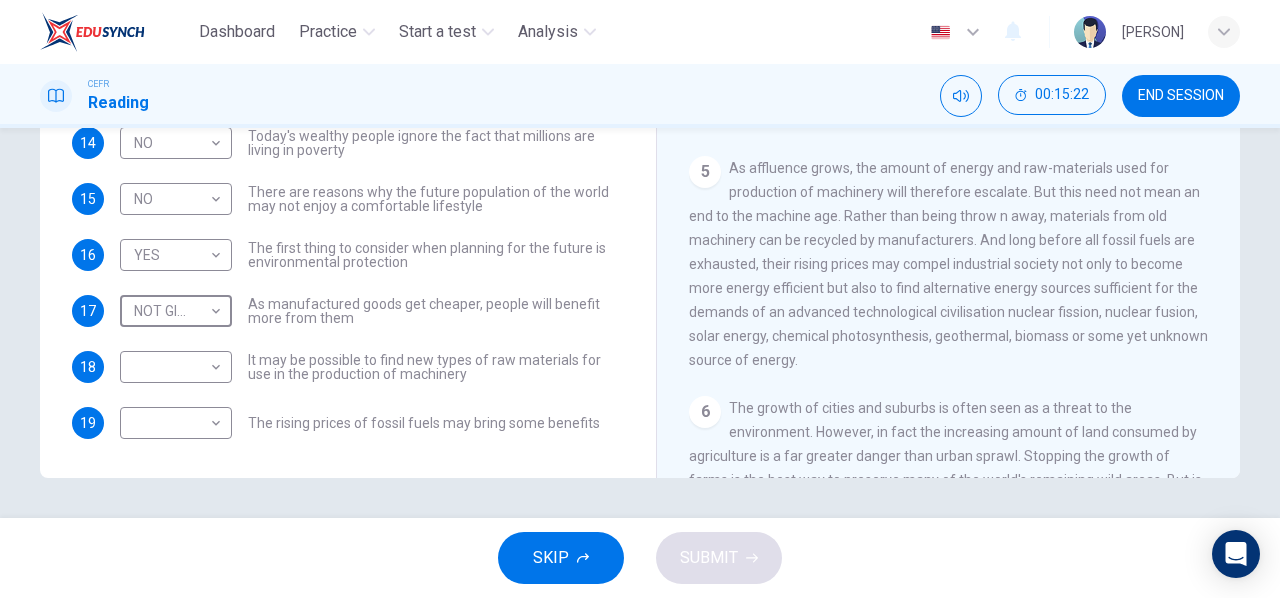 scroll, scrollTop: 730, scrollLeft: 0, axis: vertical 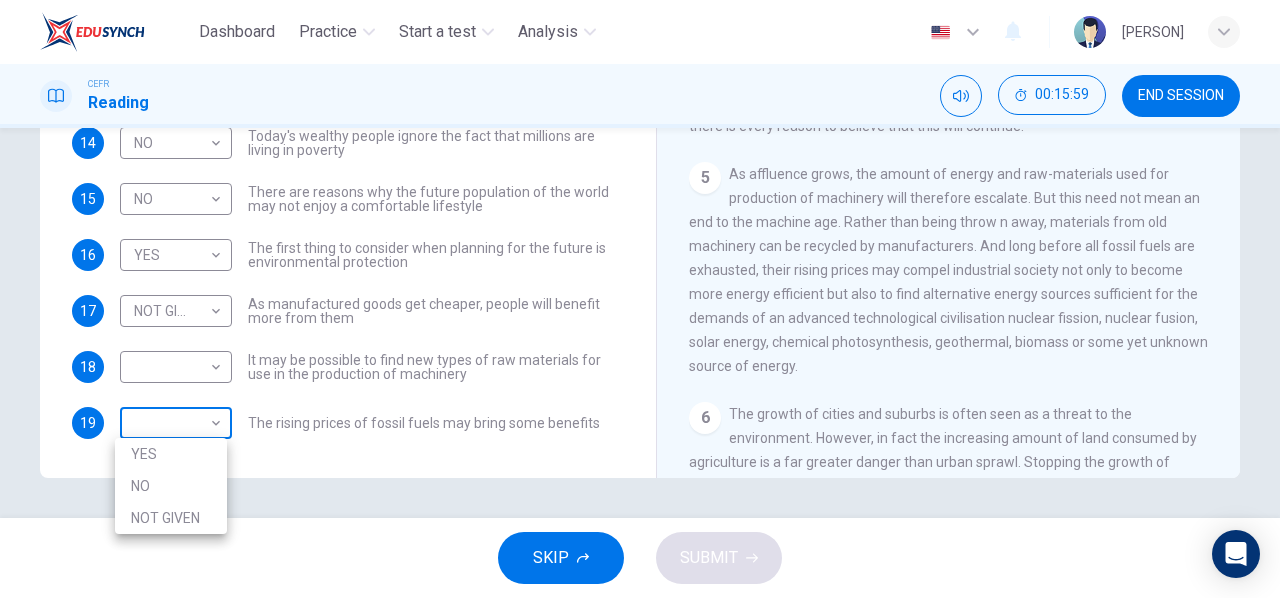 click on "Dashboard Practice Start a test Analysis English en ​ [PERSON] CEFR Reading 00:15:59 END SESSION Questions 14 - 19 Do the following statements reflect the claims of the writer in the Reading Passage?
In the boxes below, write YES if the statement agrees with the views of the writer NO if the statement contradicts the views of the writer NOT GIVEN if it is impossible to say what the writer thinks about this 14 NO NO ​ Today's wealthy people ignore the fact that millions are living in poverty 15 NO NO ​ There are reasons why the future population of the world may not enjoy a comfortable lifestyle 16 YES YES ​ The first thing to consider when planning for the future is environmental protection 17 NOT GIVEN NOT GIVEN ​ As manufactured goods get cheaper, people will benefit more from them 18 ​ ​ It may be possible to find new types of raw materials for use in the production of machinery 19 ​ ​ The rising prices of fossil fuels may bring some benefits Worldly Wealth 1 2 3" at bounding box center (640, 299) 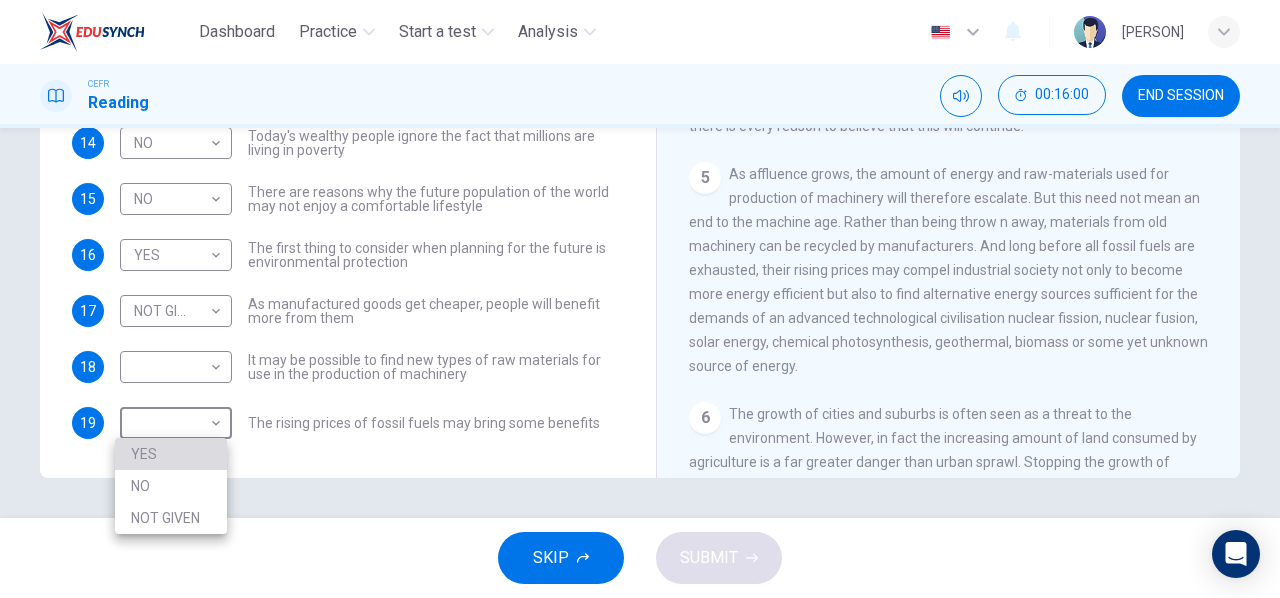 click on "YES" at bounding box center [171, 454] 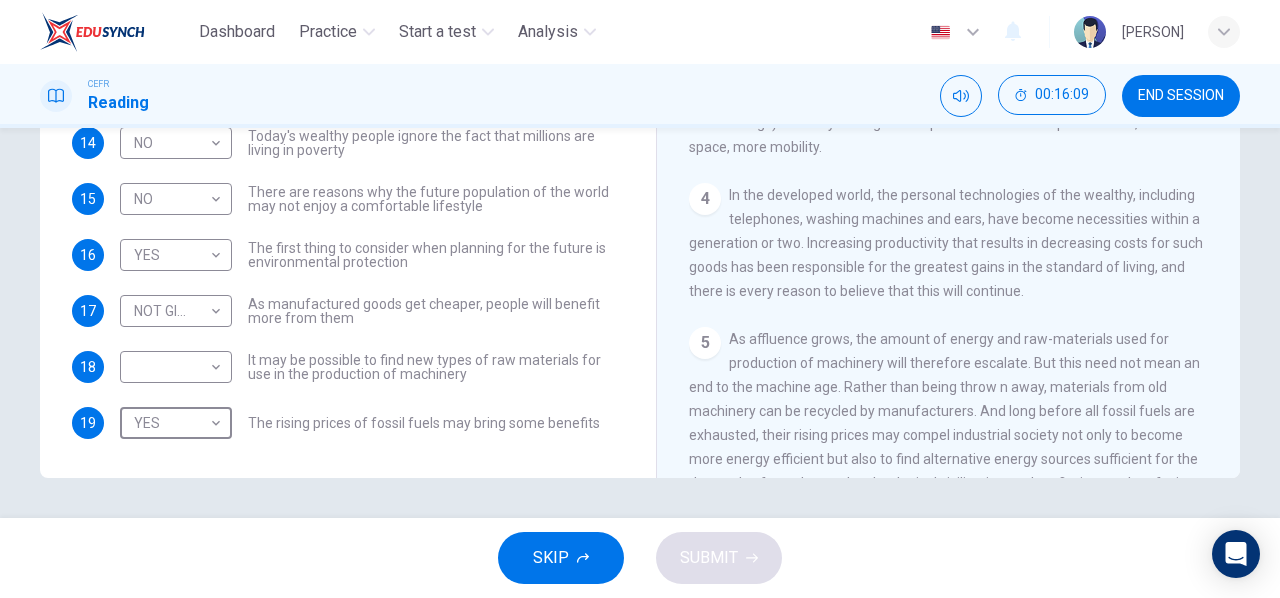 scroll, scrollTop: 564, scrollLeft: 0, axis: vertical 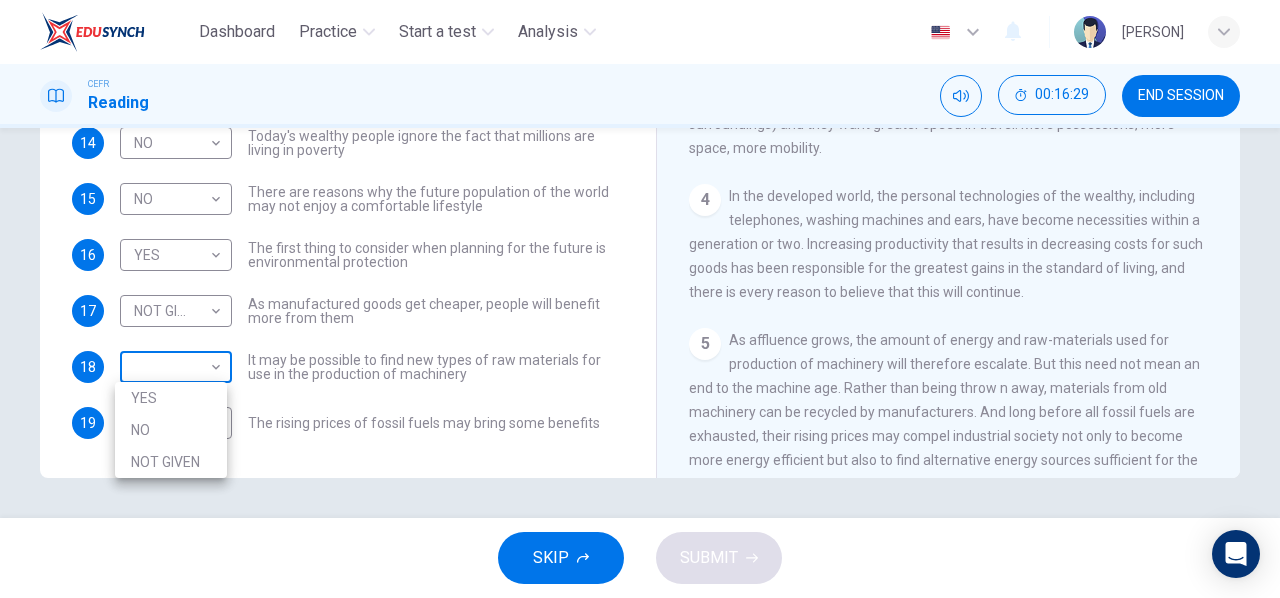 click on "Dashboard Practice Start a test Analysis English en ​ [PERSON] CEFR Reading 00:16:29 END SESSION Questions 14 - 19 Do the following statements reflect the claims of the writer in the Reading Passage?
In the boxes below, write YES if the statement agrees with the views of the writer NO if the statement contradicts the views of the writer NOT GIVEN if it is impossible to say what the writer thinks about this 14 NO NO ​ Today's wealthy people ignore the fact that millions are living in poverty 15 NO NO ​ There are reasons why the future population of the world may not enjoy a comfortable lifestyle 16 YES YES ​ The first thing to consider when planning for the future is environmental protection 17 NOT GIVEN NOT GIVEN ​ As manufactured goods get cheaper, people will benefit more from them 18 ​ ​ It may be possible to find new types of raw materials for use in the production of machinery 19 YES YES ​ The rising prices of fossil fuels may bring some benefits Worldly Wealth 1" at bounding box center [640, 299] 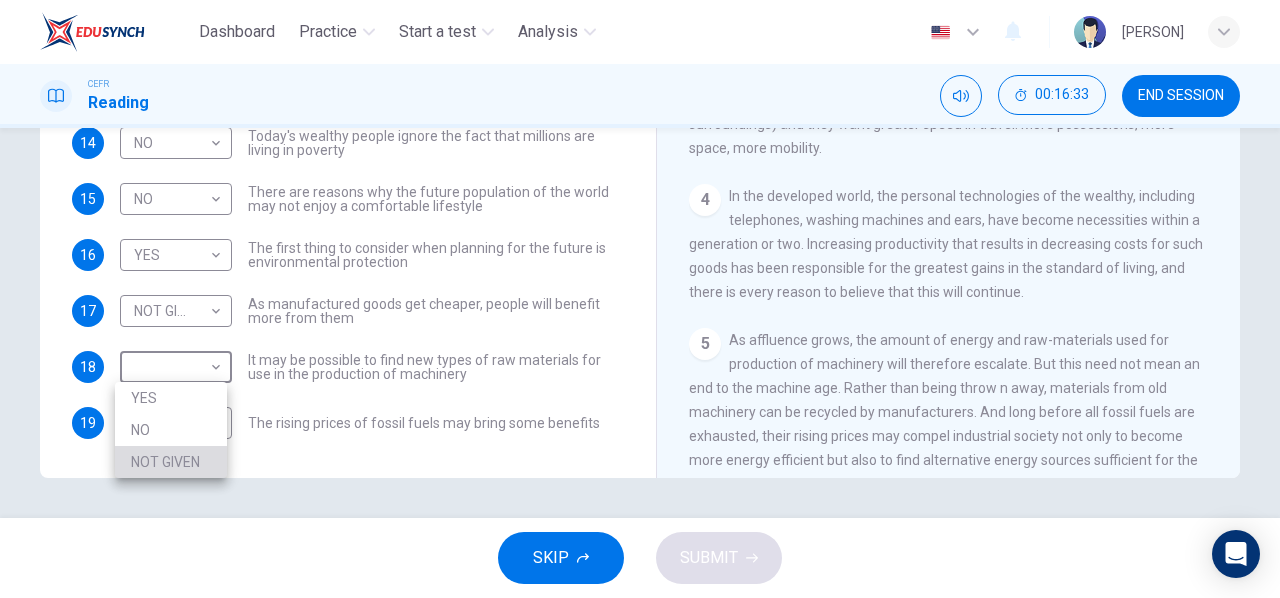 click on "NOT GIVEN" at bounding box center [171, 462] 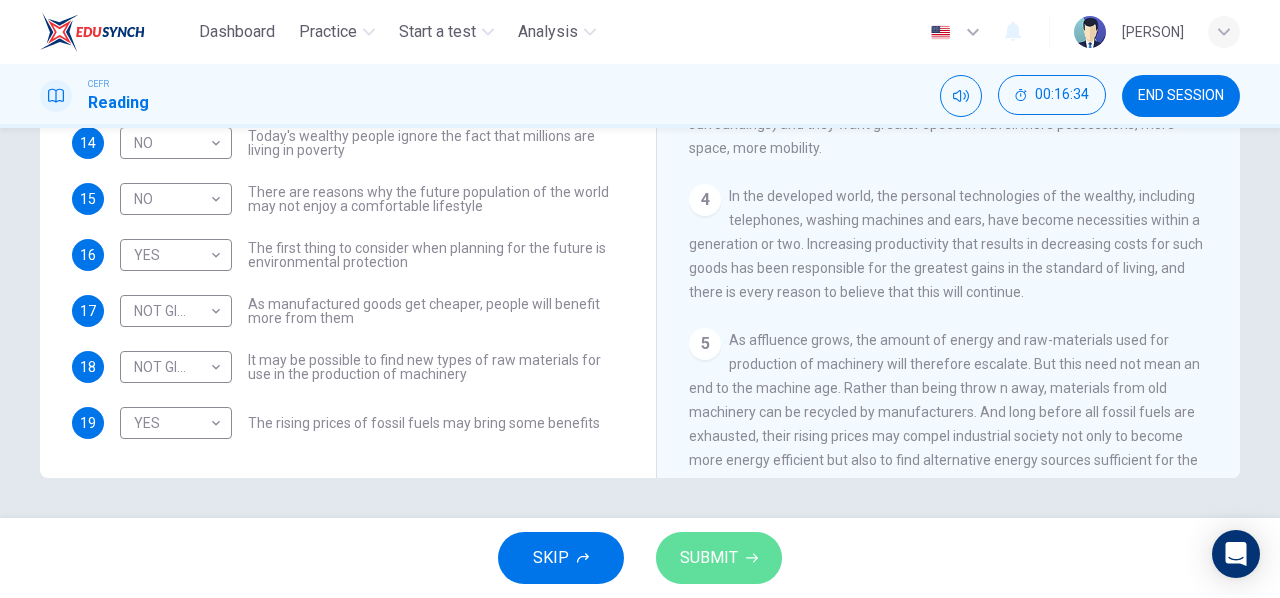 click on "SUBMIT" at bounding box center [719, 558] 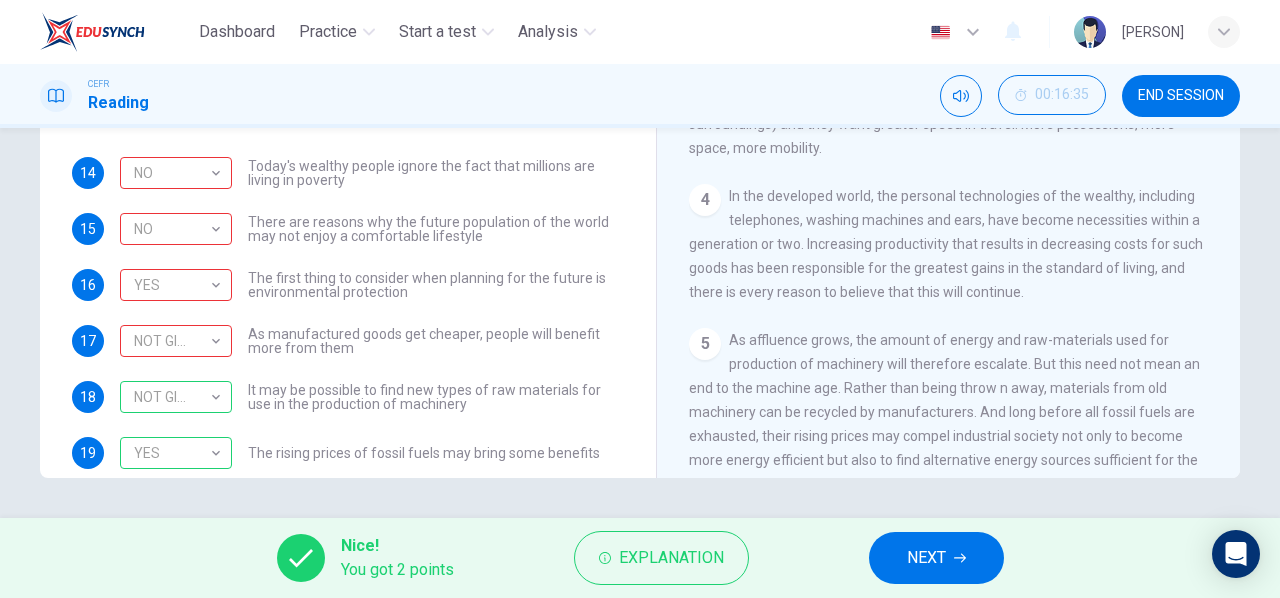 scroll, scrollTop: 48, scrollLeft: 0, axis: vertical 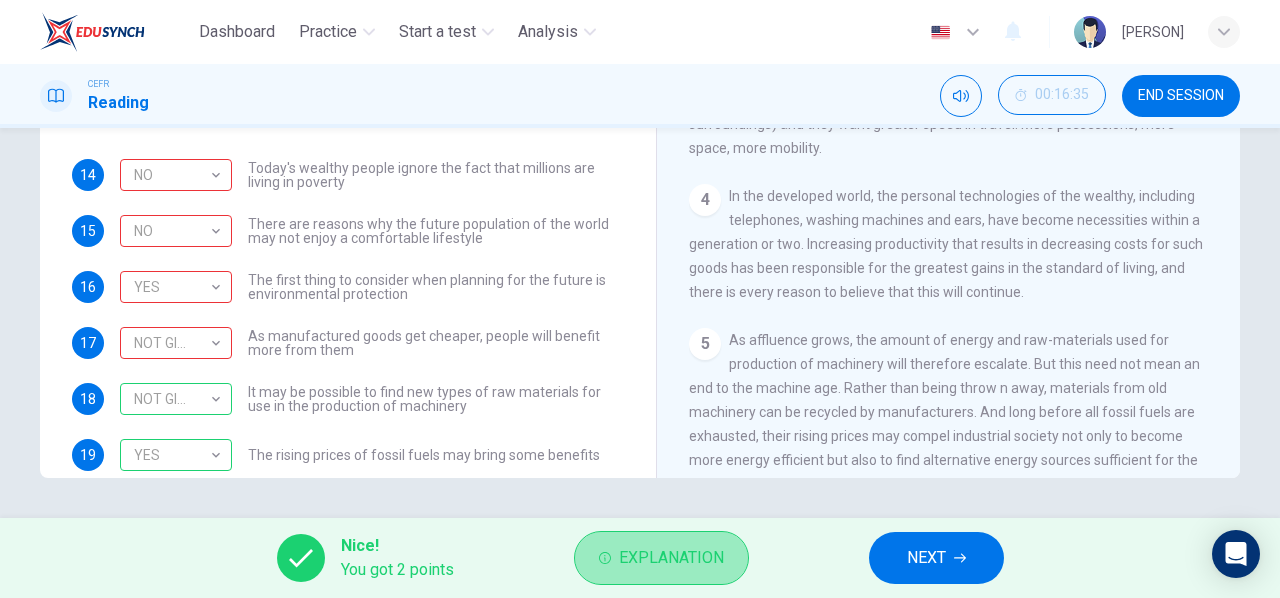 click on "Explanation" at bounding box center (671, 558) 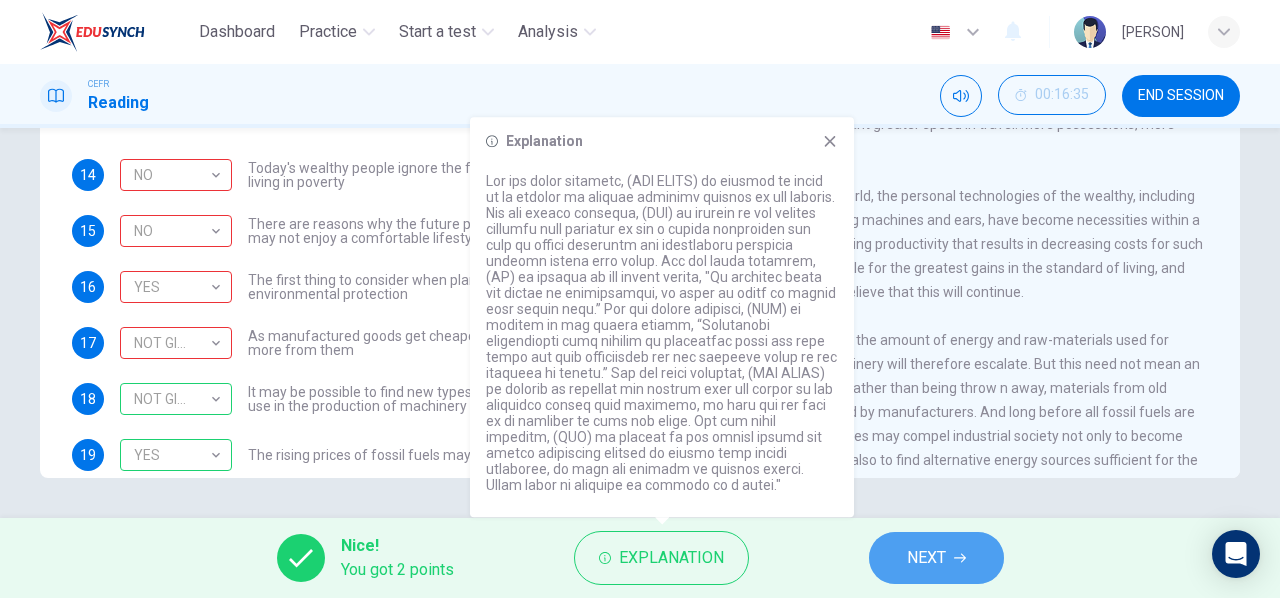 click on "NEXT" at bounding box center [936, 558] 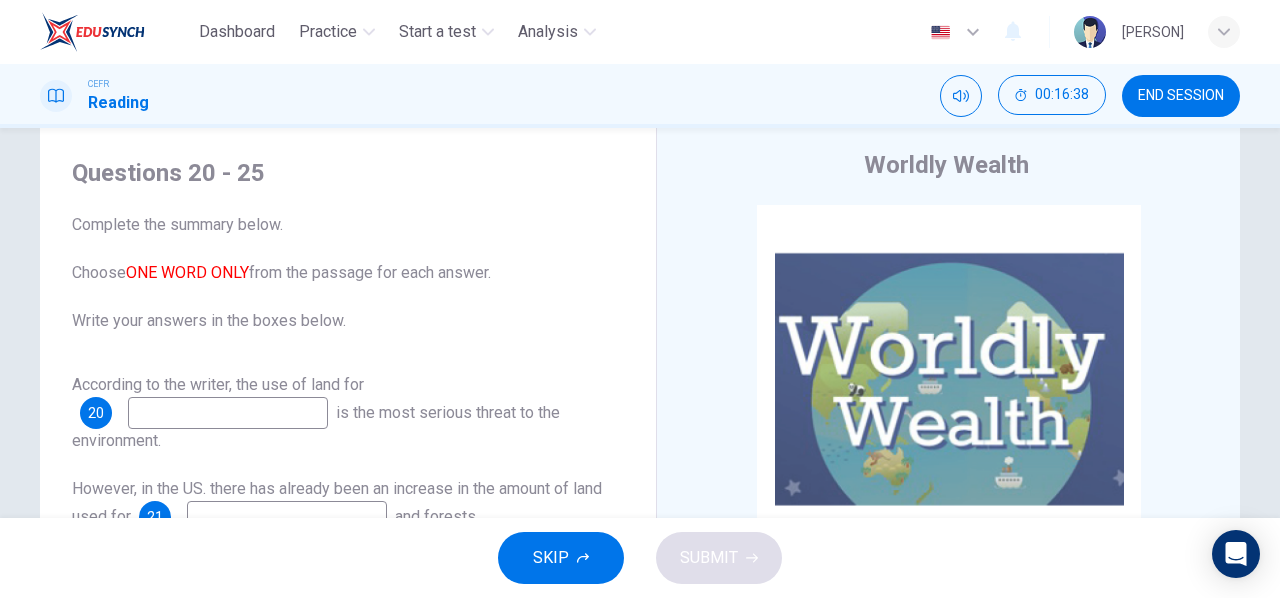 scroll, scrollTop: 48, scrollLeft: 0, axis: vertical 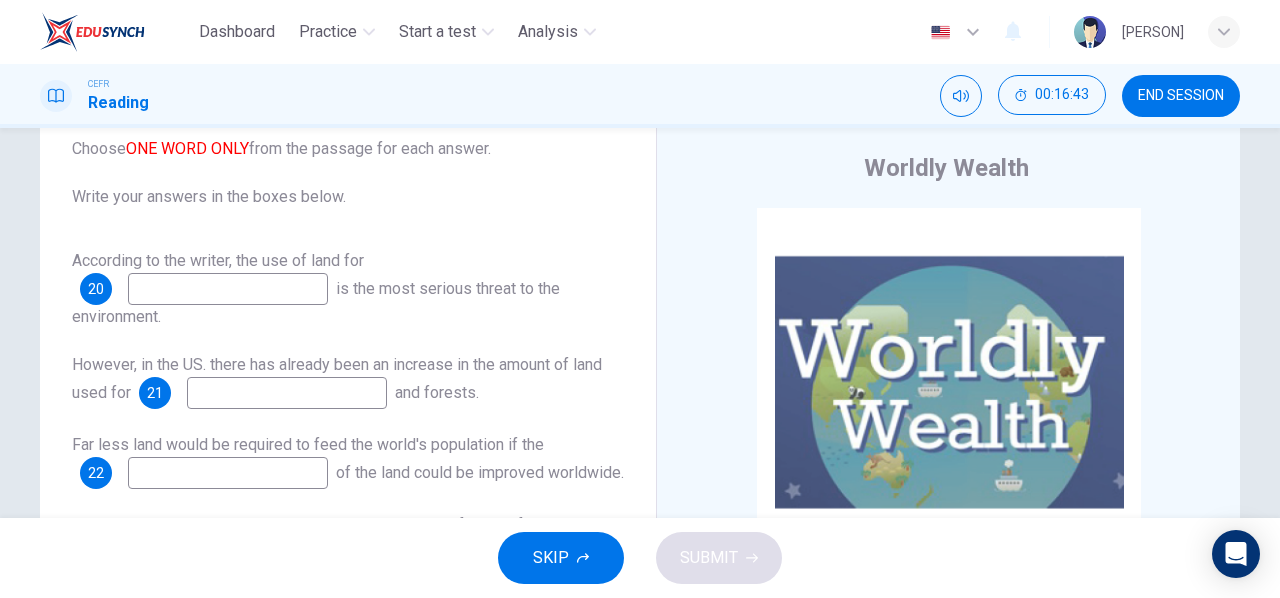 click at bounding box center (228, 289) 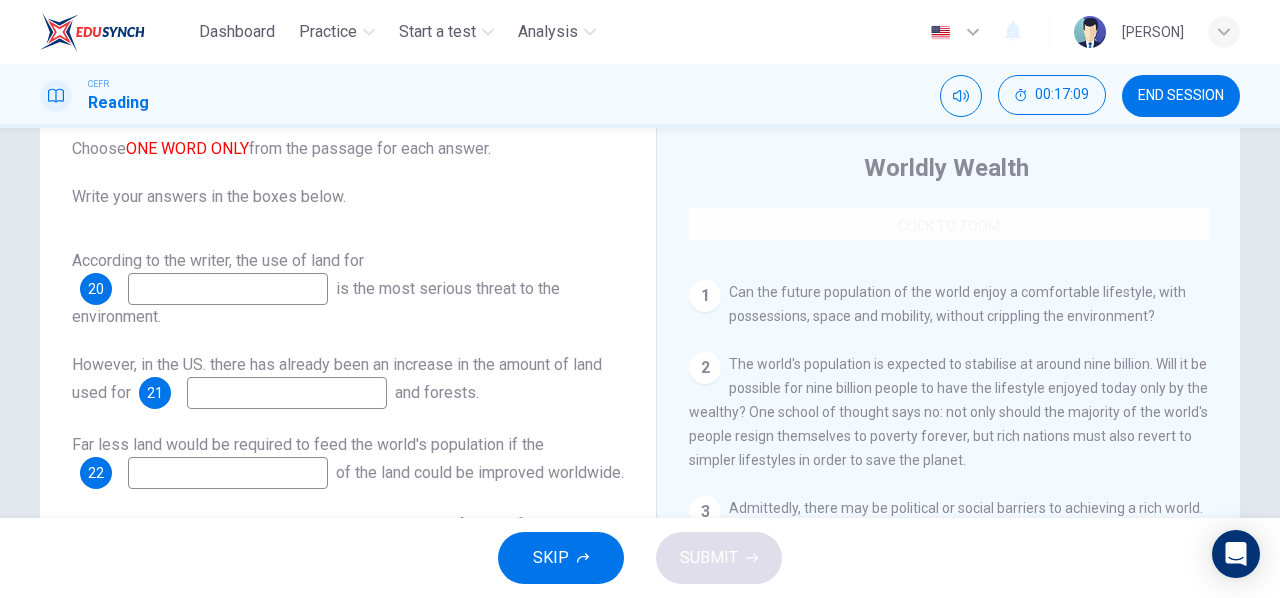 scroll, scrollTop: 350, scrollLeft: 0, axis: vertical 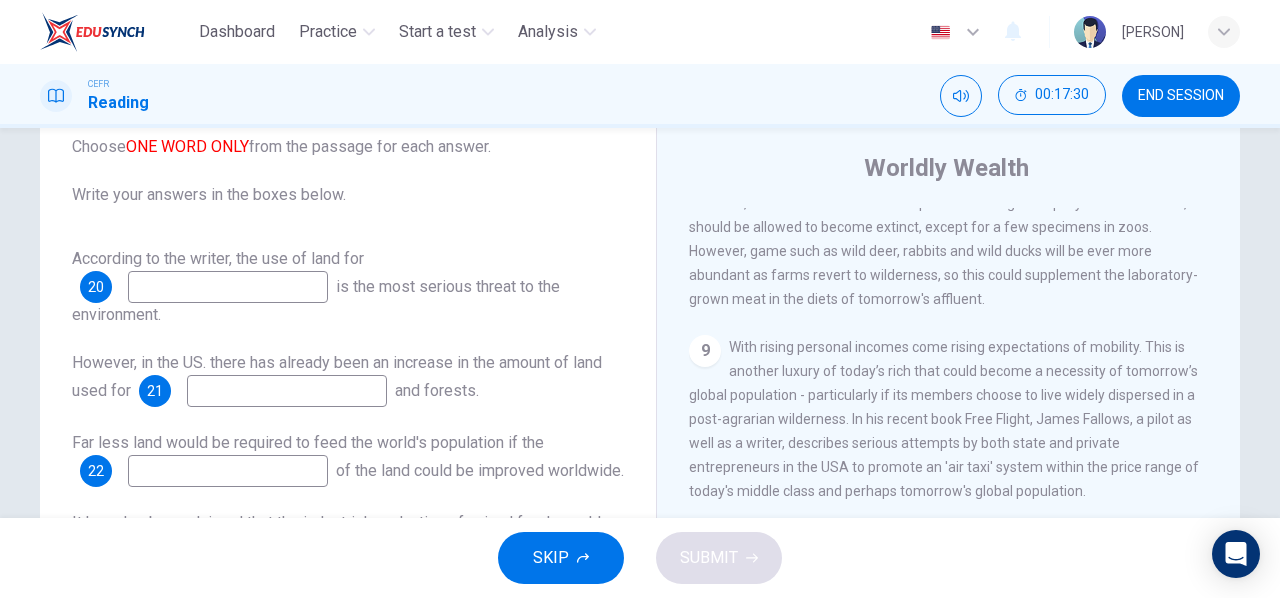 click on "END SESSION" at bounding box center (1181, 96) 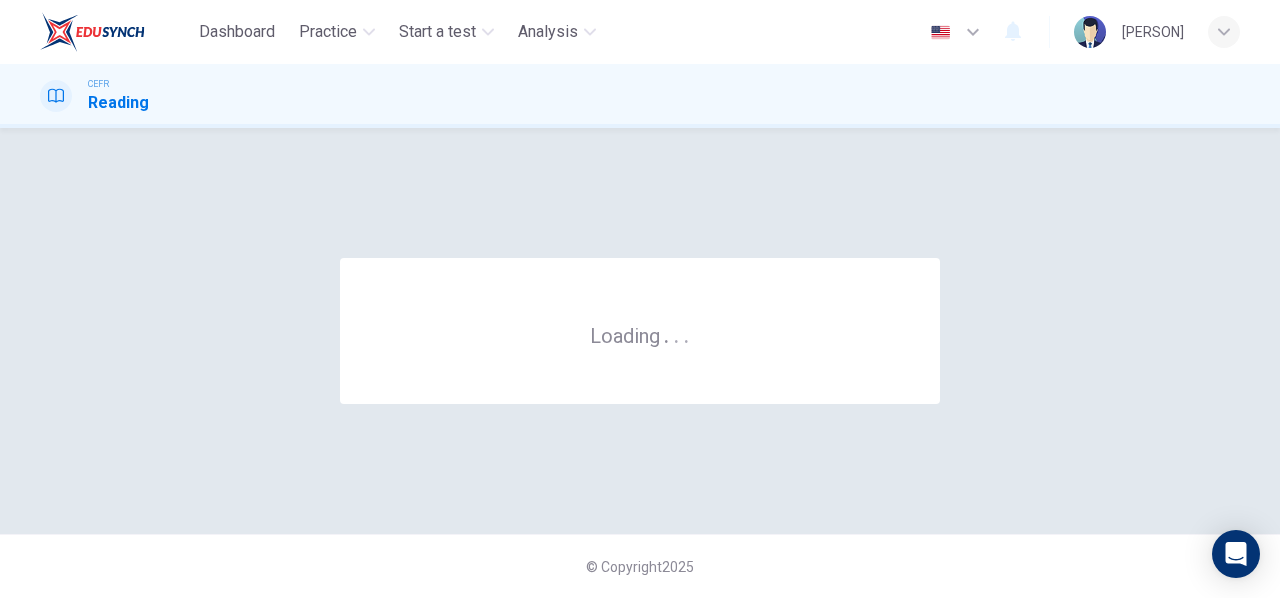 scroll, scrollTop: 0, scrollLeft: 0, axis: both 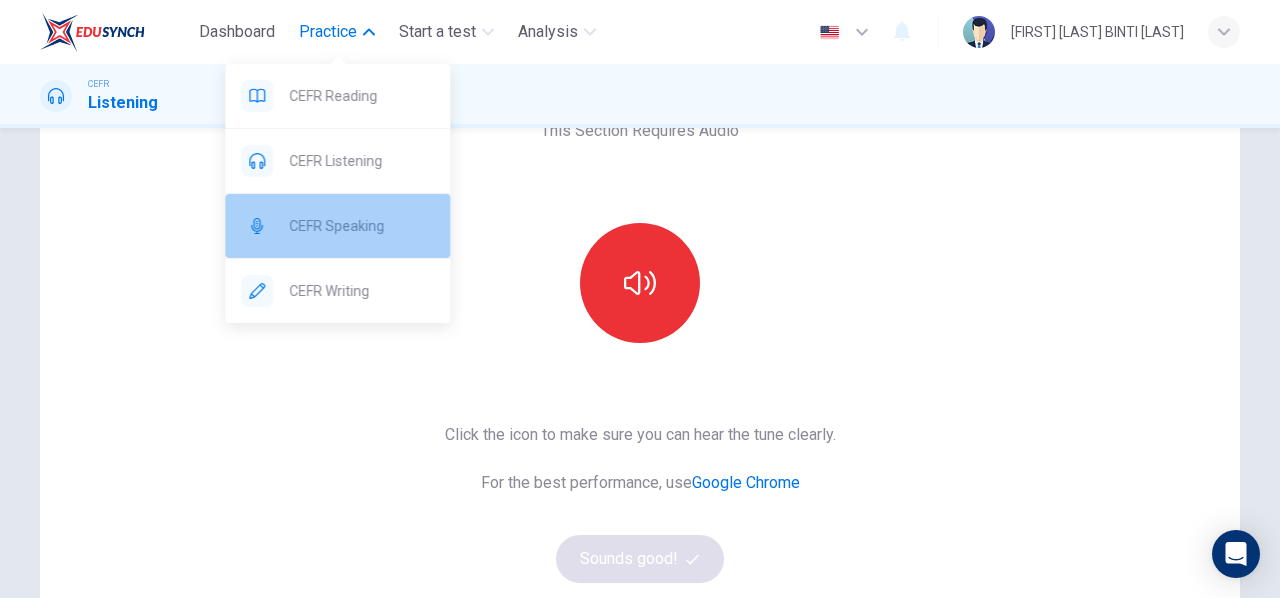 click on "CEFR Speaking" at bounding box center [361, 96] 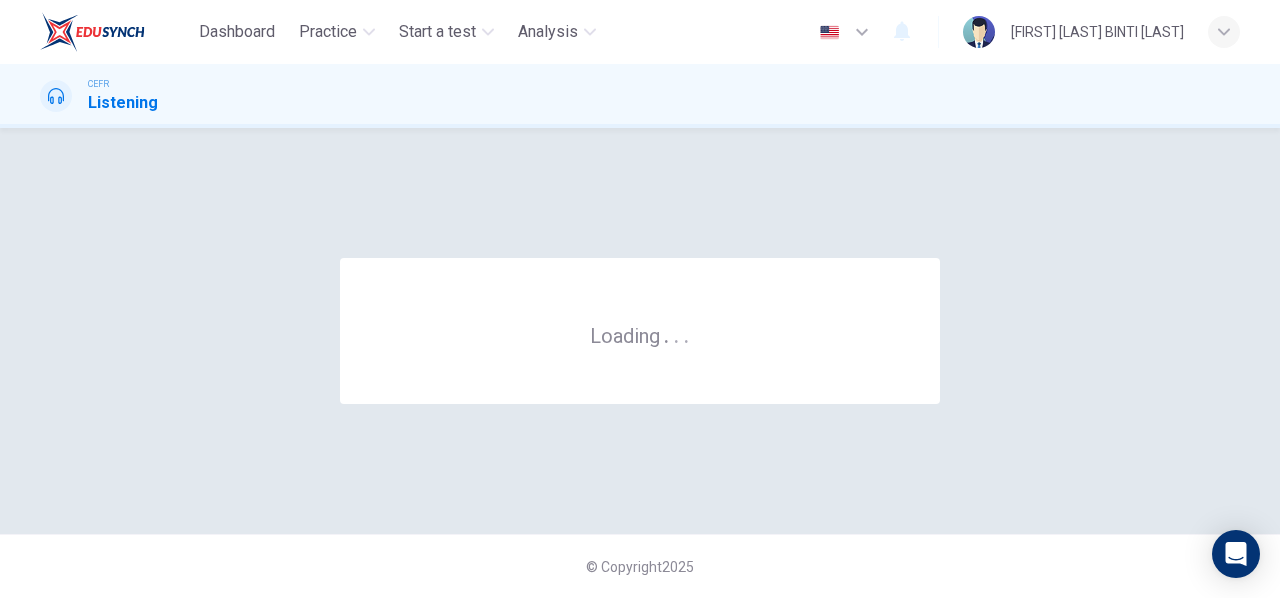 scroll, scrollTop: 0, scrollLeft: 0, axis: both 